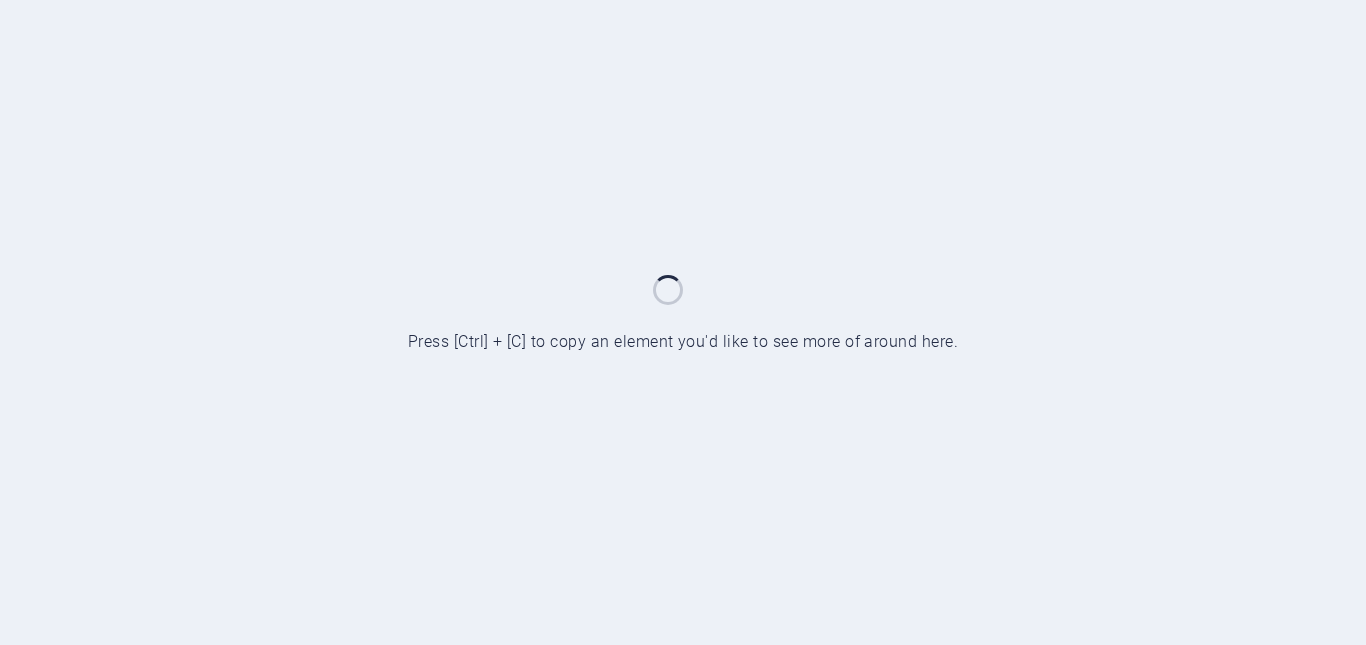 scroll, scrollTop: 0, scrollLeft: 0, axis: both 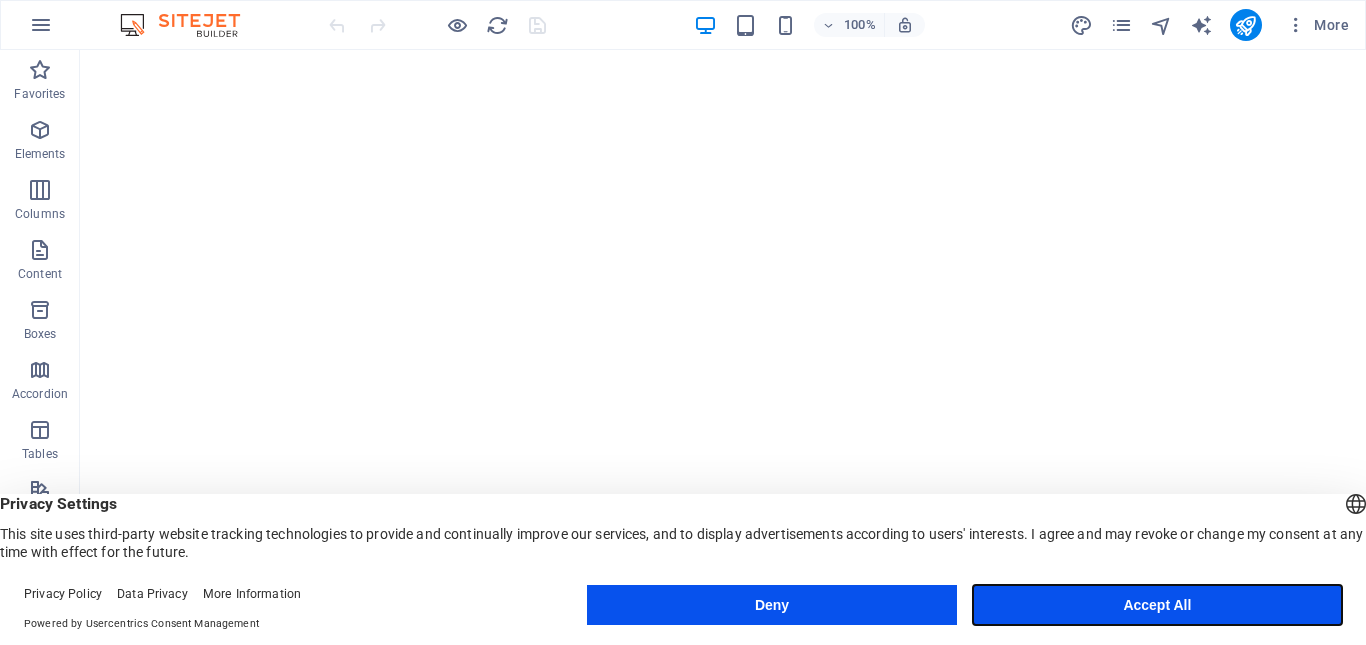 click on "Accept All" at bounding box center (1157, 605) 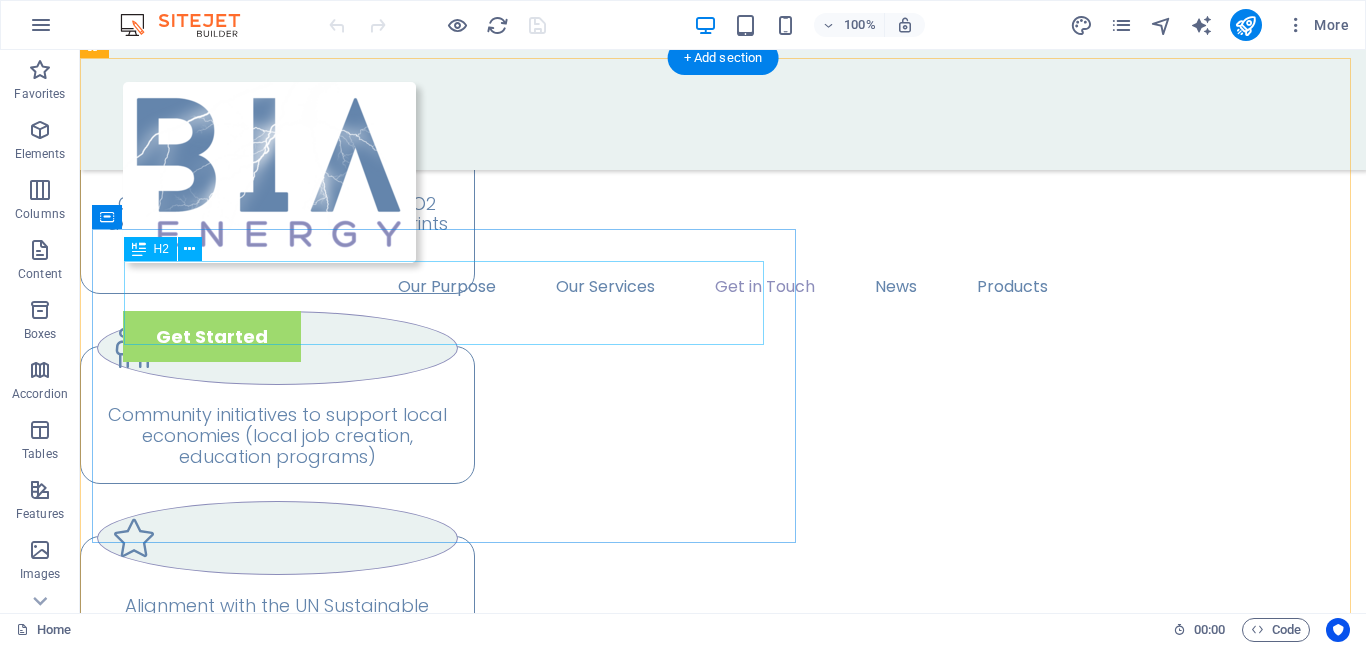 scroll, scrollTop: 3070, scrollLeft: 0, axis: vertical 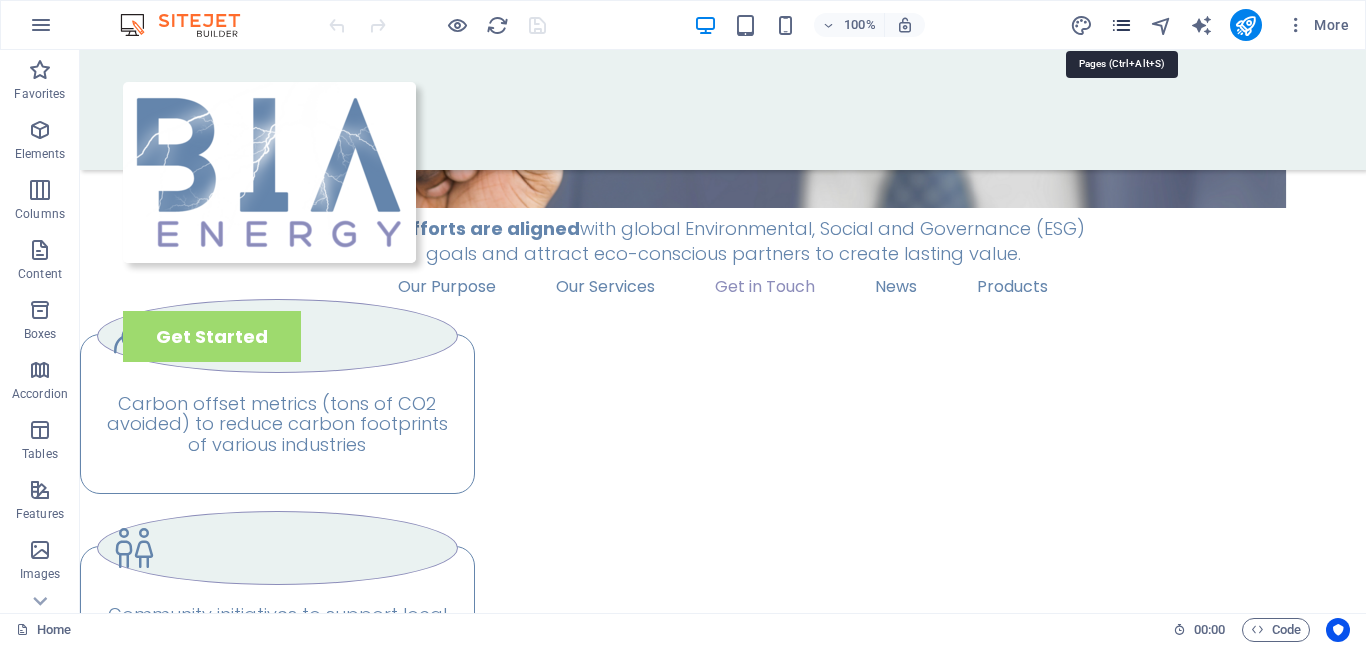 click at bounding box center (1121, 25) 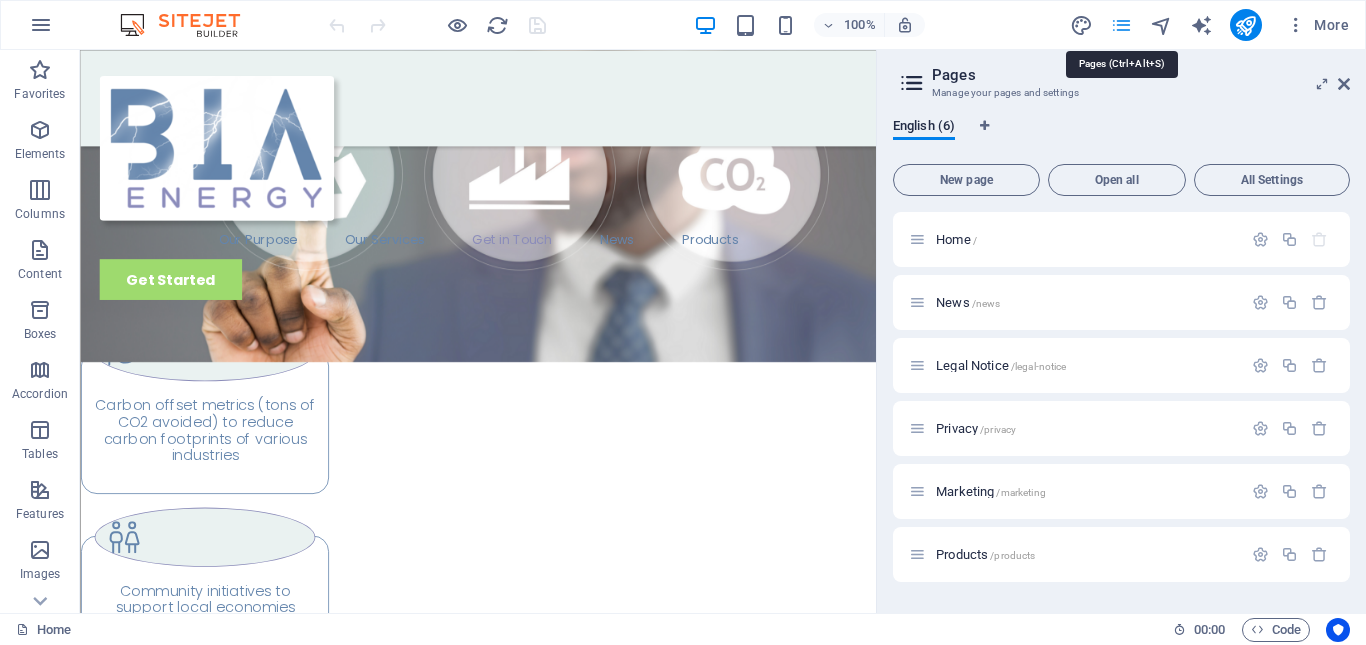 scroll, scrollTop: 3276, scrollLeft: 0, axis: vertical 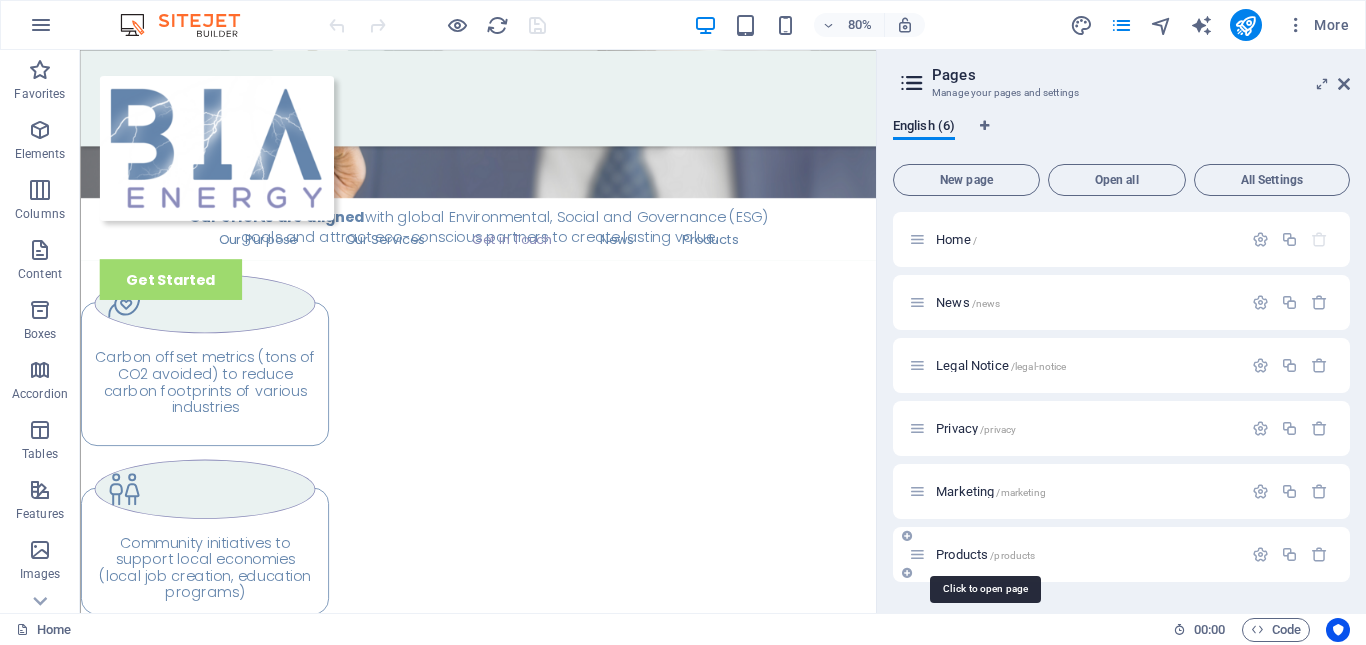 click on "Products /products" at bounding box center (985, 554) 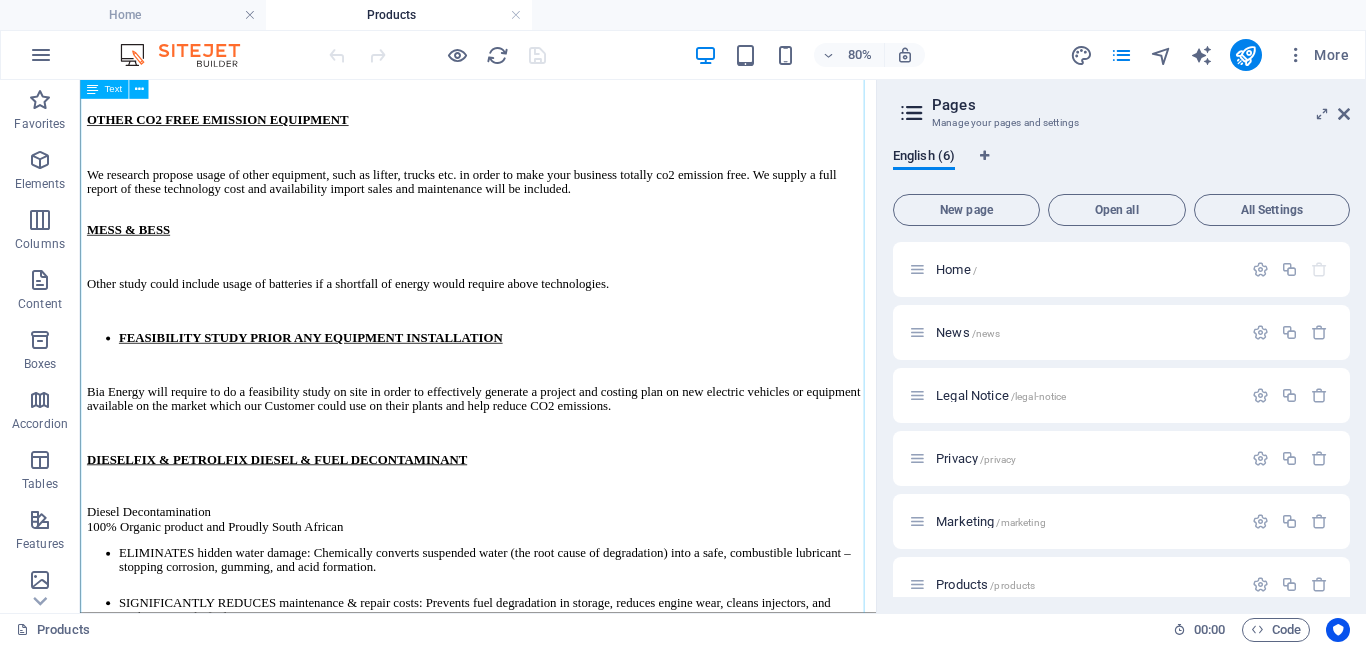 scroll, scrollTop: 2880, scrollLeft: 0, axis: vertical 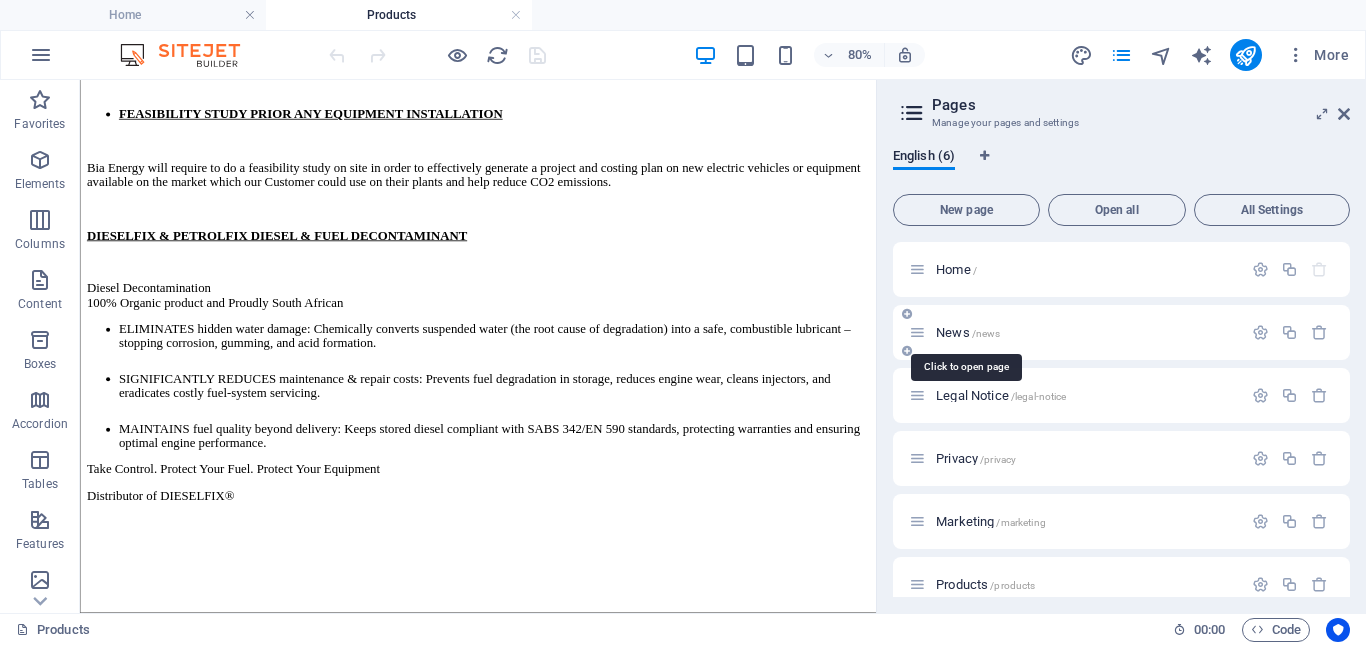 click on "News /news" at bounding box center (968, 332) 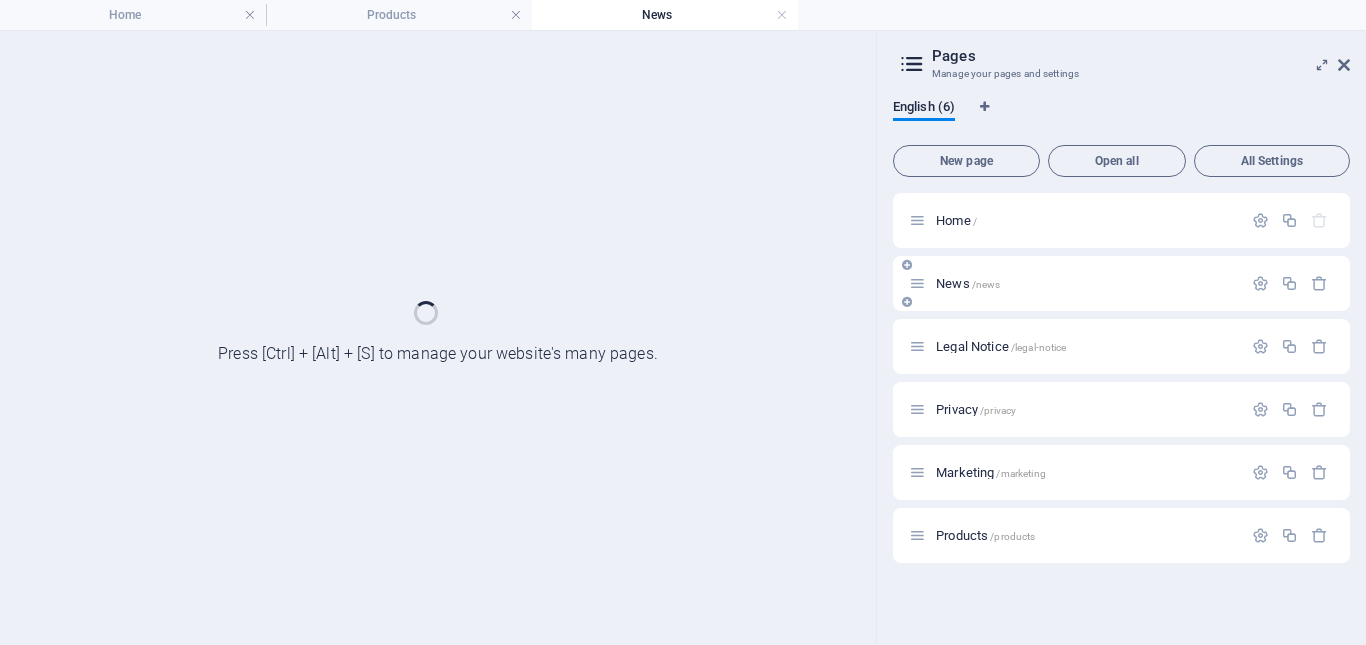 scroll, scrollTop: 0, scrollLeft: 0, axis: both 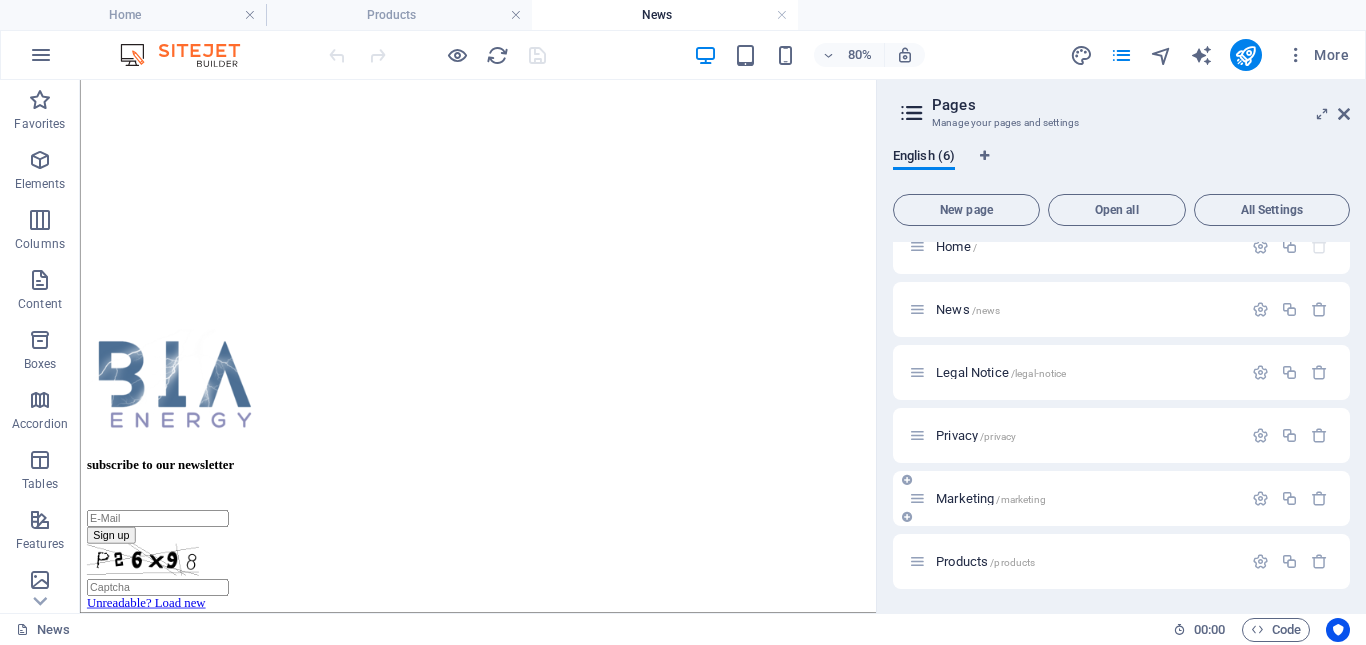 click on "Marketing /marketing" at bounding box center [991, 498] 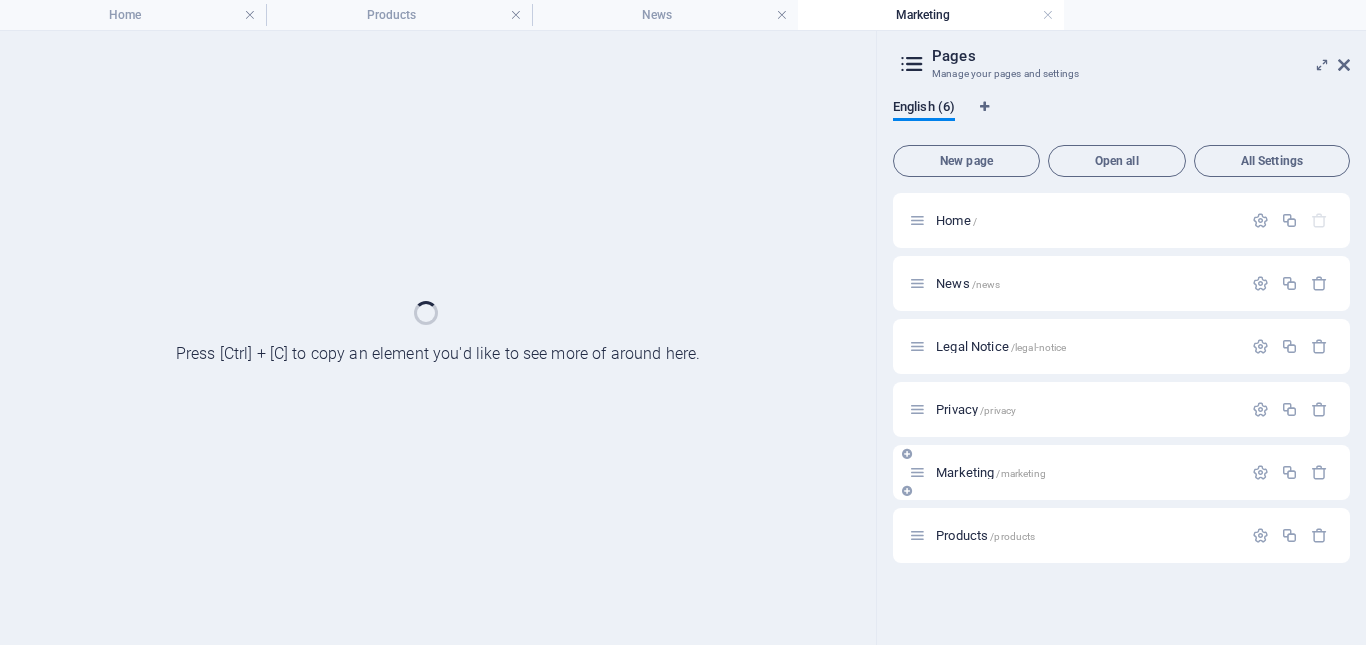 scroll, scrollTop: 0, scrollLeft: 0, axis: both 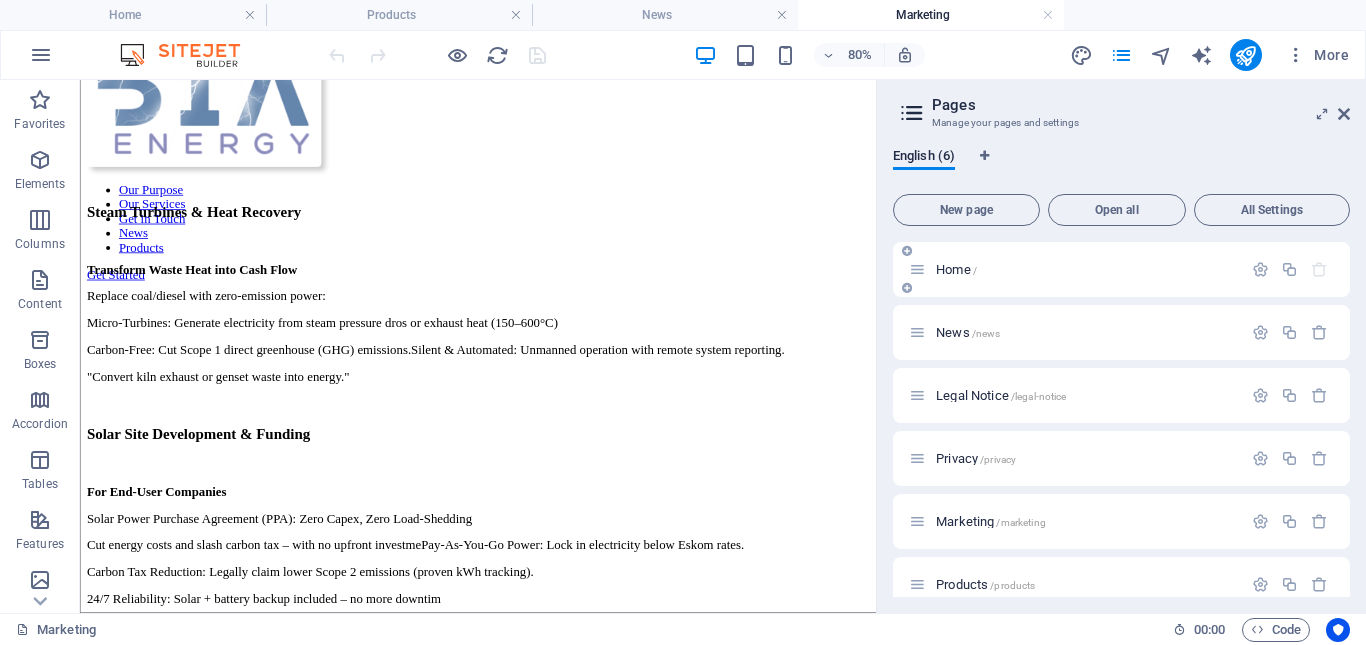click on "Home /" at bounding box center [956, 269] 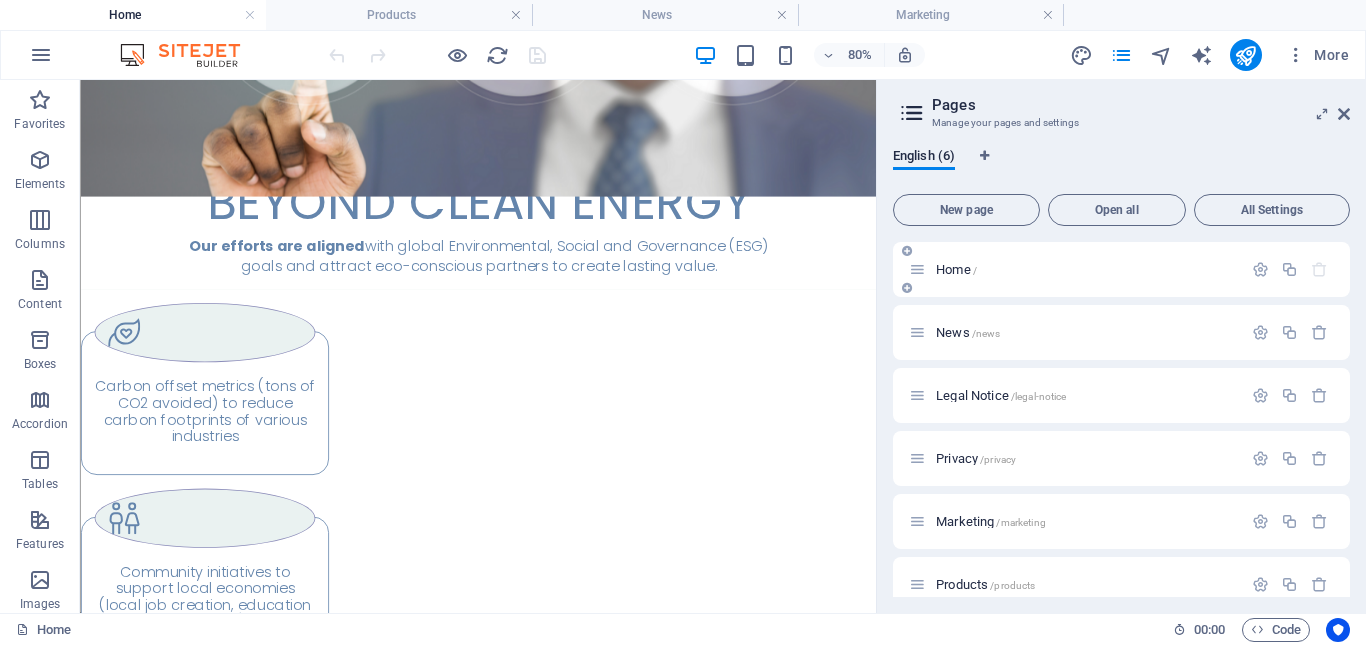 scroll, scrollTop: 0, scrollLeft: 0, axis: both 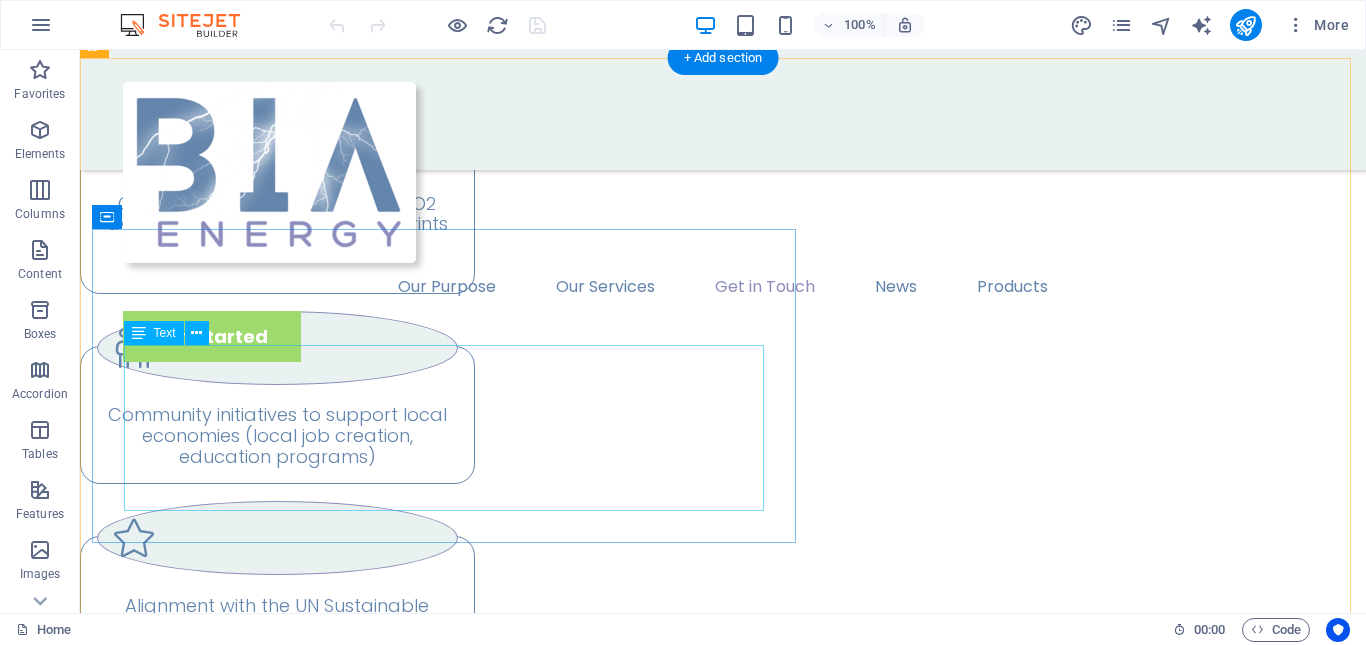 click on "HEAD OFFICE [FIRST] [LAST]   +[COUNTRY_CODE]   [PHONE]    [EMAIL]" at bounding box center (763, 2737) 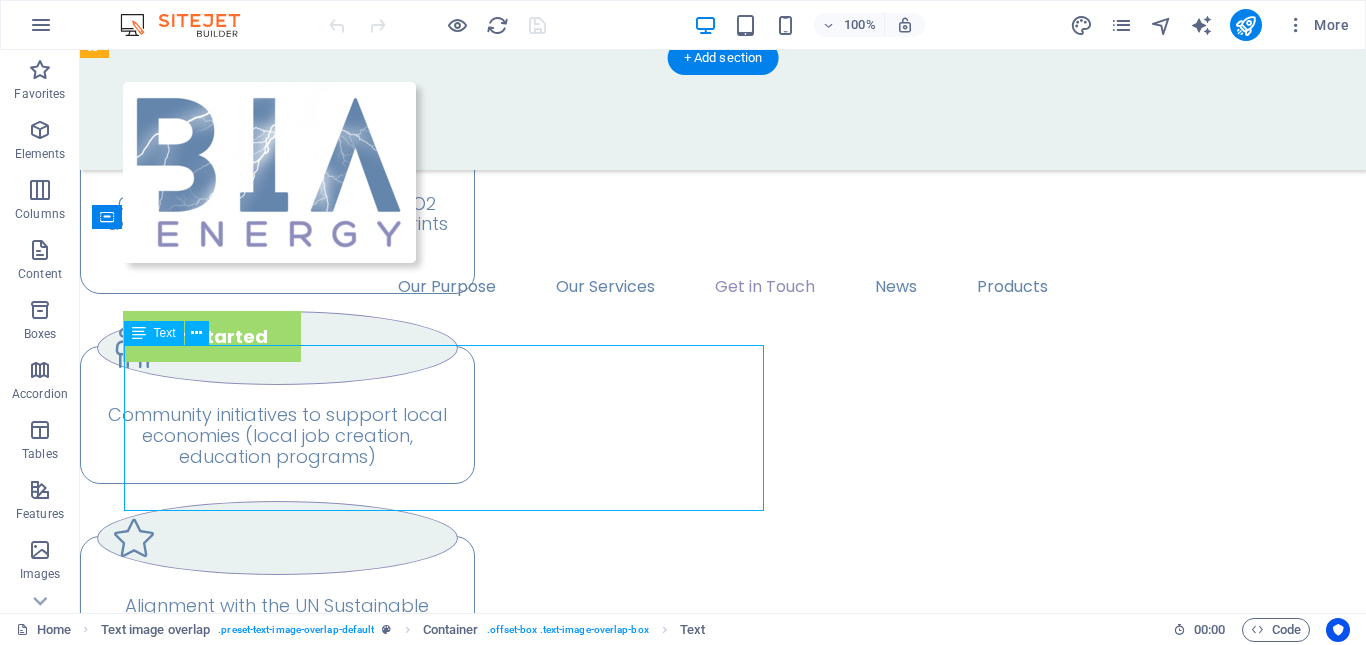 click on "HEAD OFFICE [FIRST] [LAST]   +[COUNTRY_CODE]   [PHONE]    [EMAIL]" at bounding box center [763, 2737] 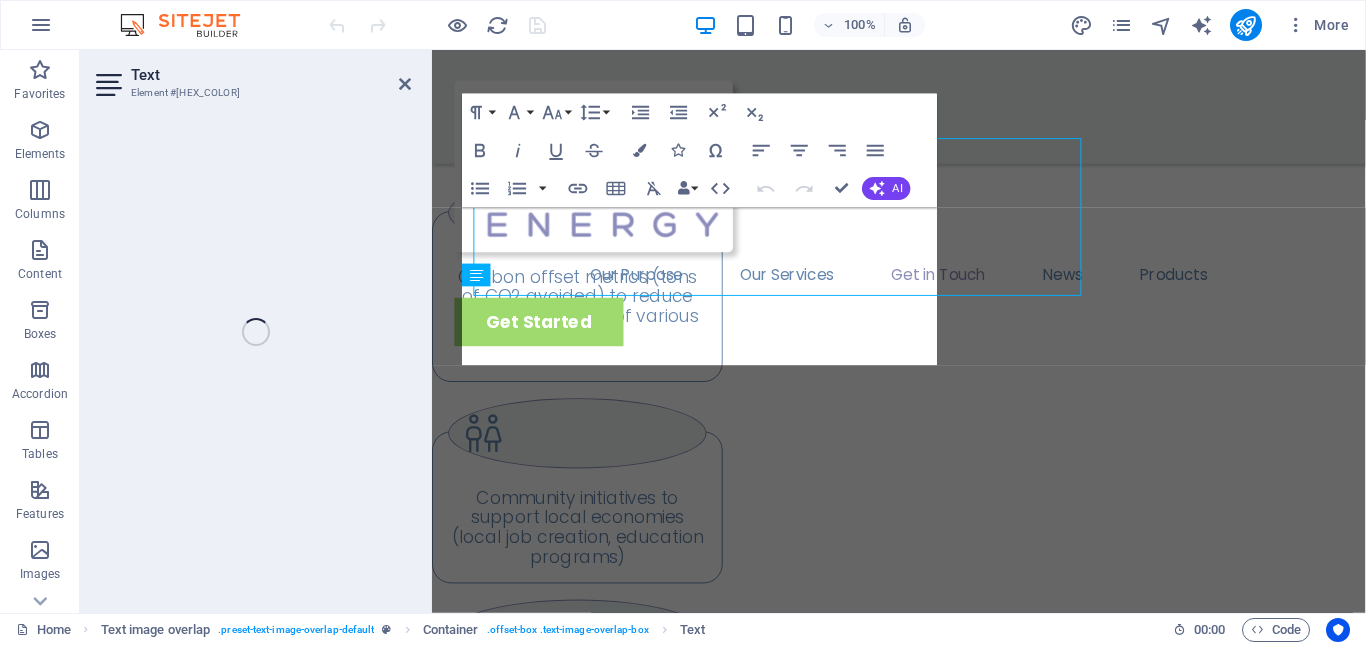 scroll, scrollTop: 3472, scrollLeft: 0, axis: vertical 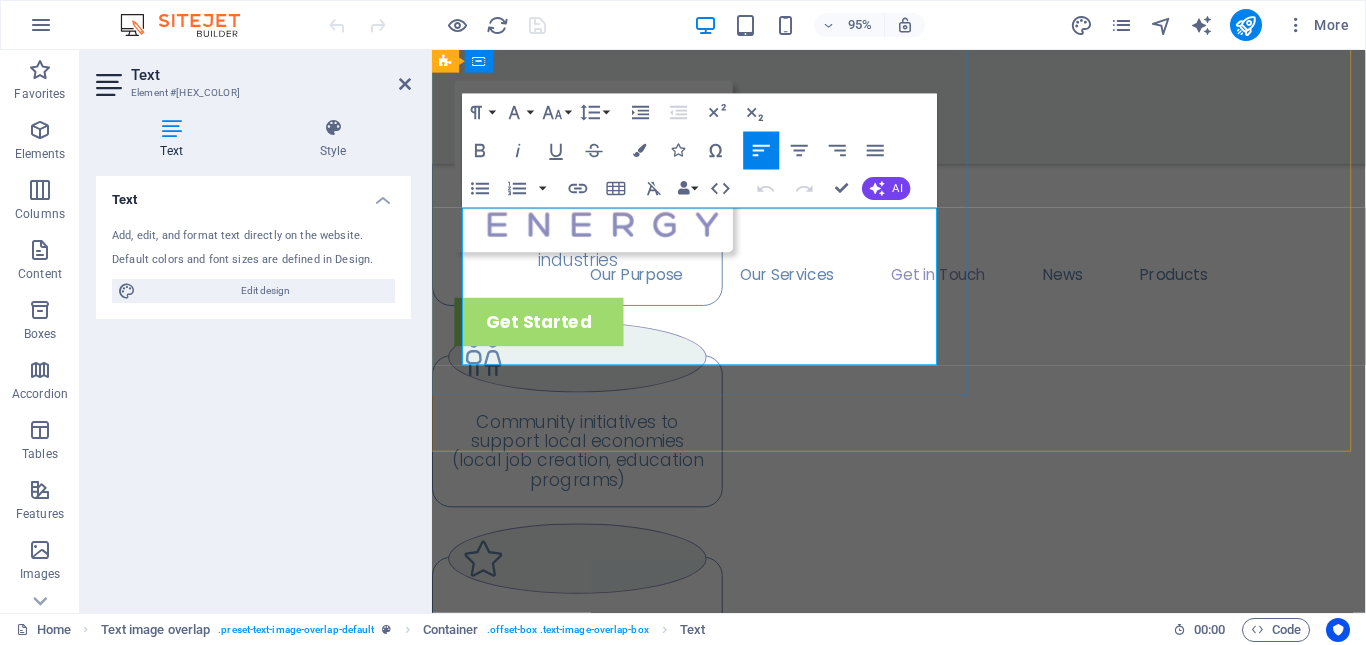 click on "bruno@[REDACTED]" at bounding box center [963, 2611] 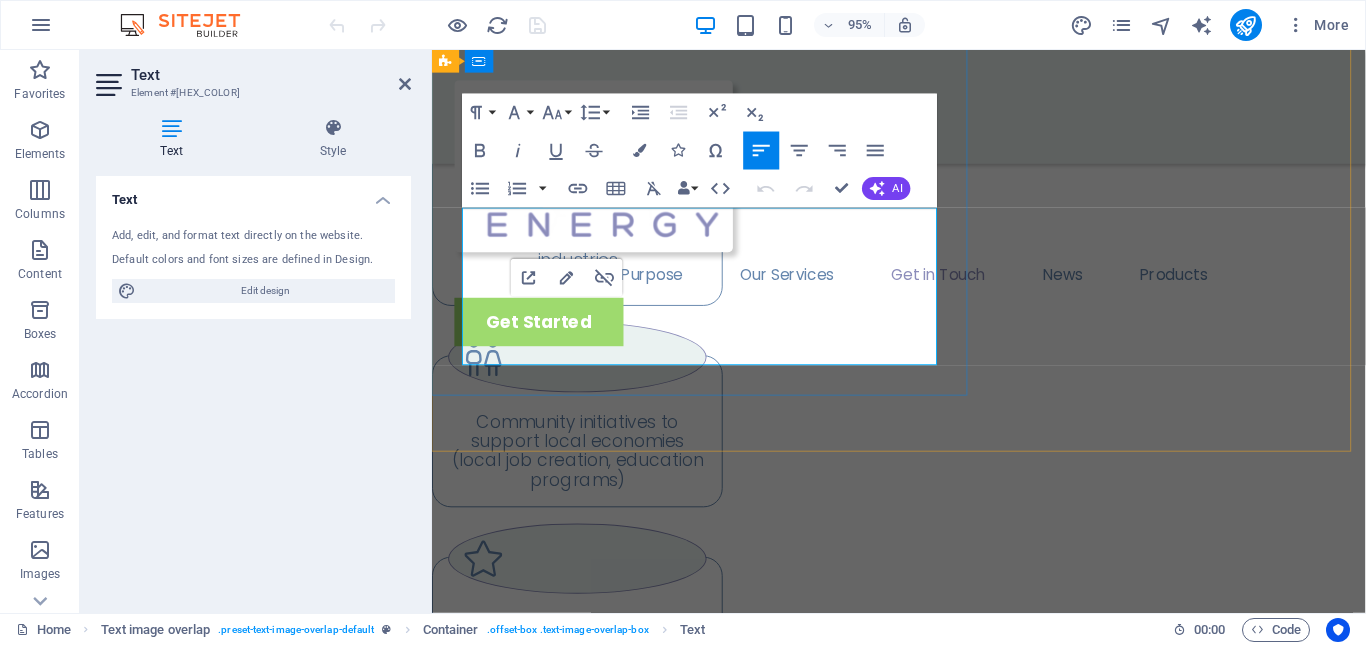 scroll, scrollTop: 3458, scrollLeft: 0, axis: vertical 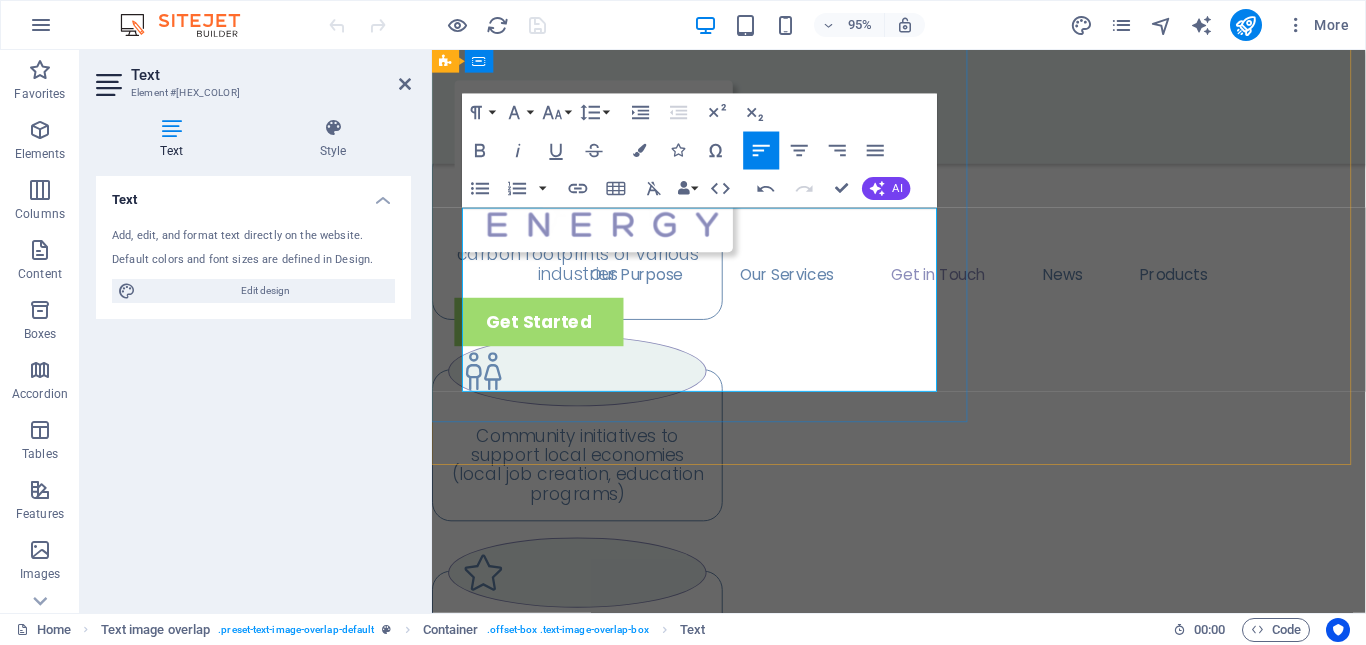 click at bounding box center (963, 2653) 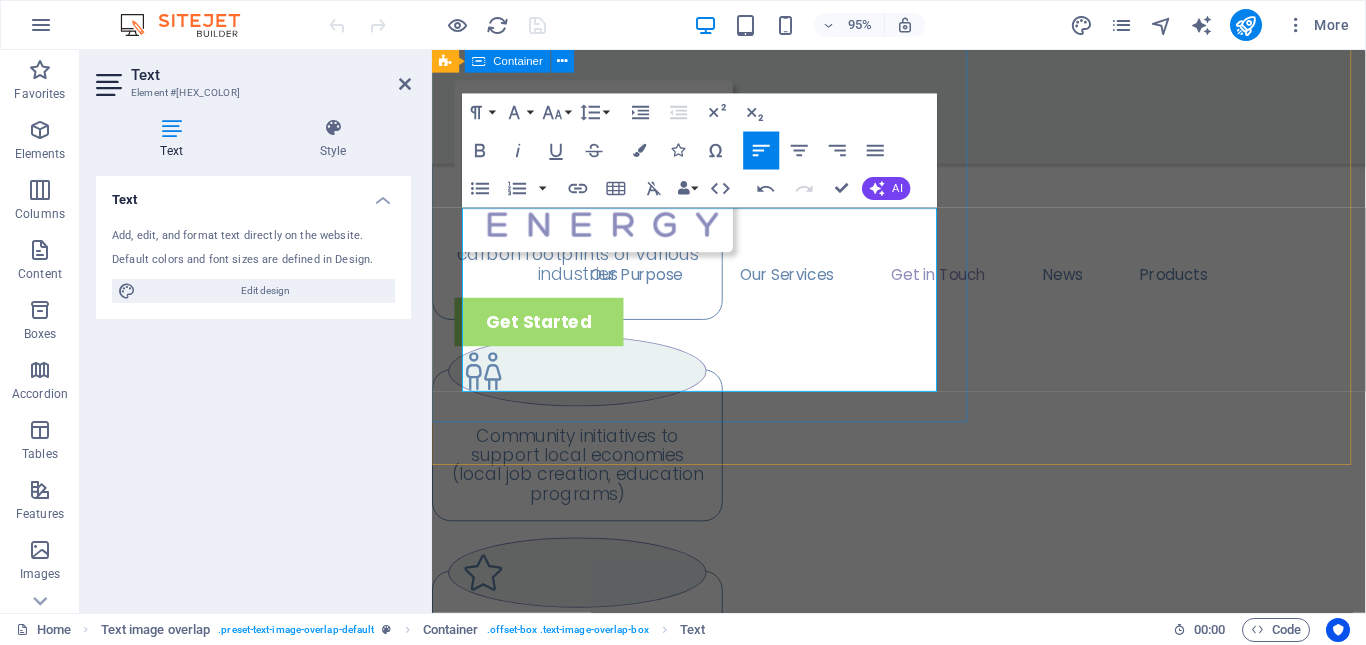 drag, startPoint x: 646, startPoint y: 363, endPoint x: 453, endPoint y: 369, distance: 193.09325 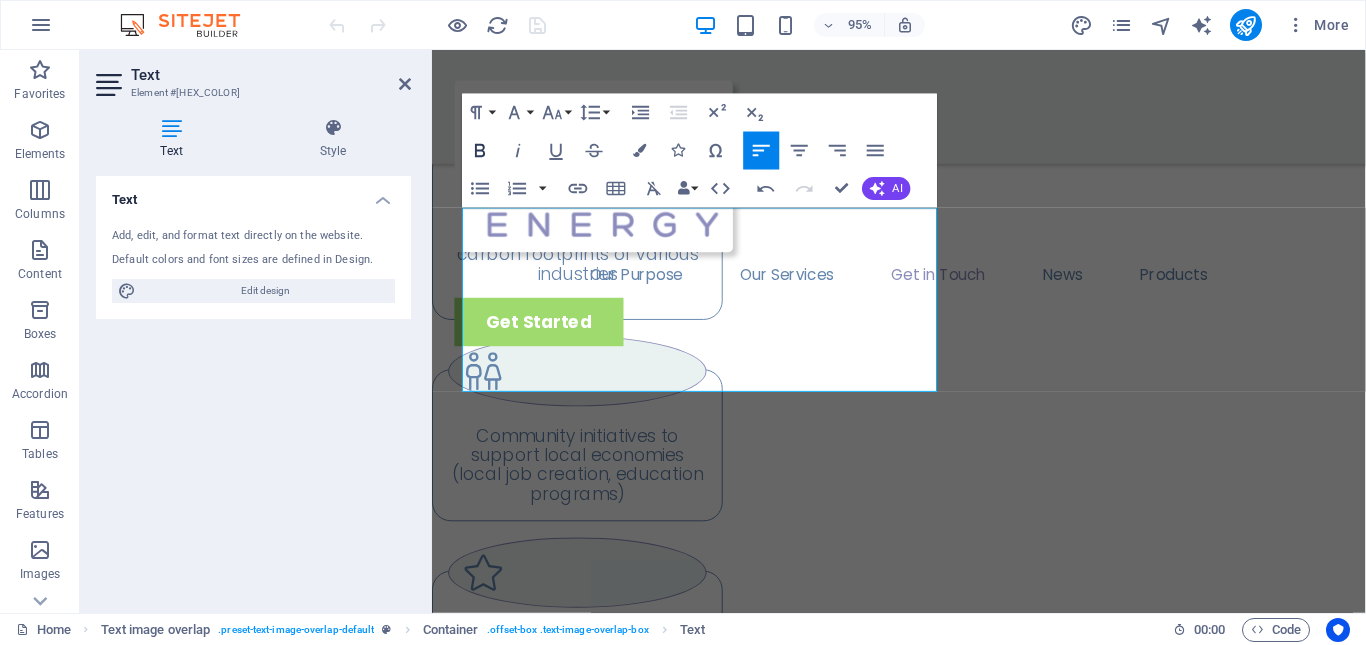 click 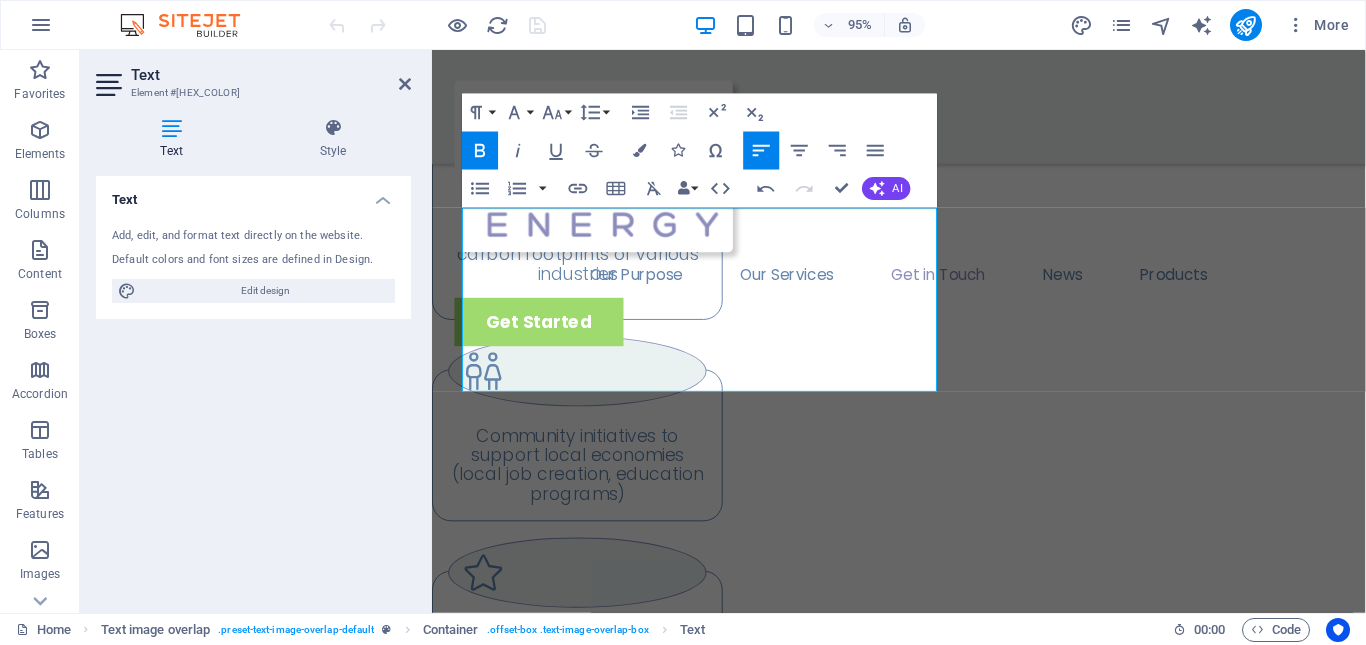 click on "Text" at bounding box center [175, 139] 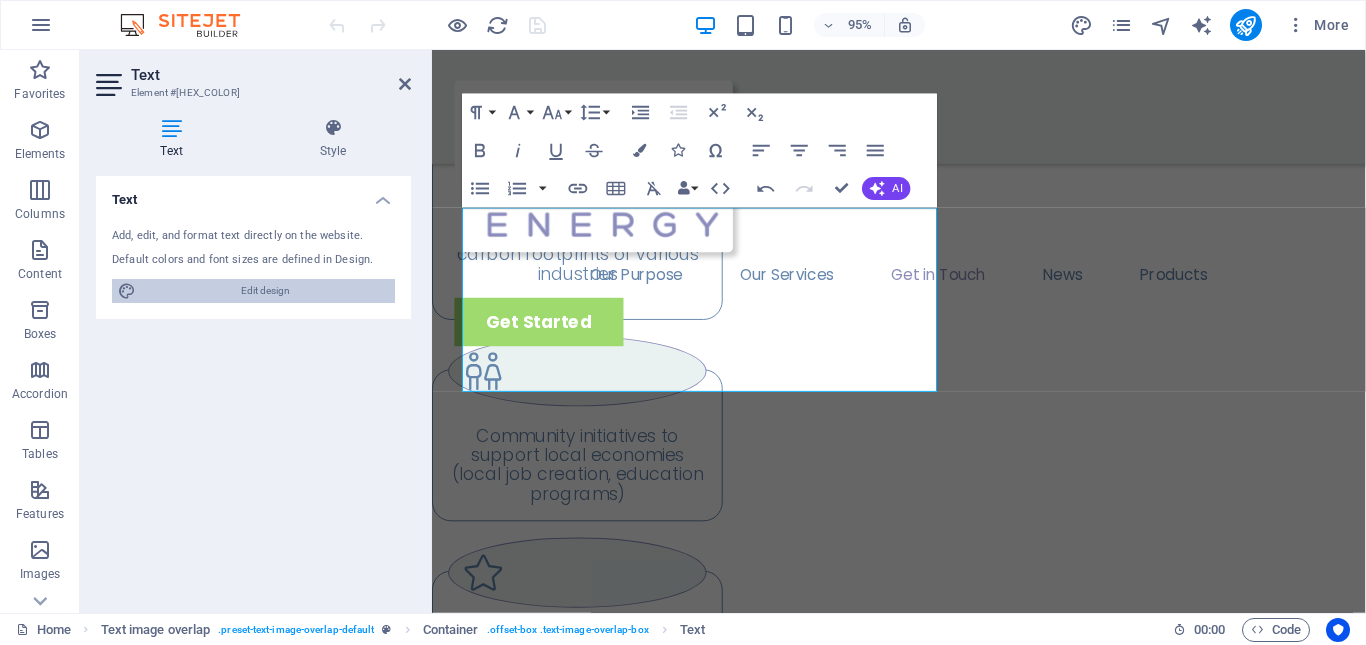 click on "Edit design" at bounding box center [265, 291] 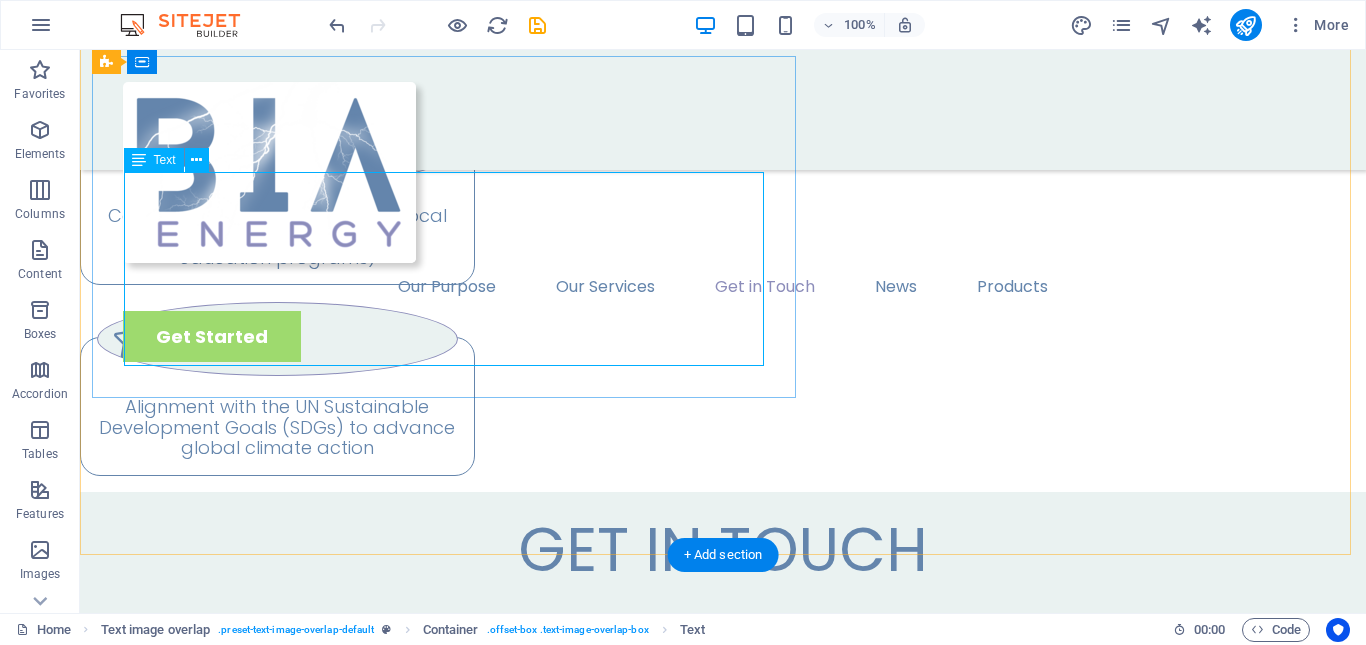 scroll, scrollTop: 3369, scrollLeft: 0, axis: vertical 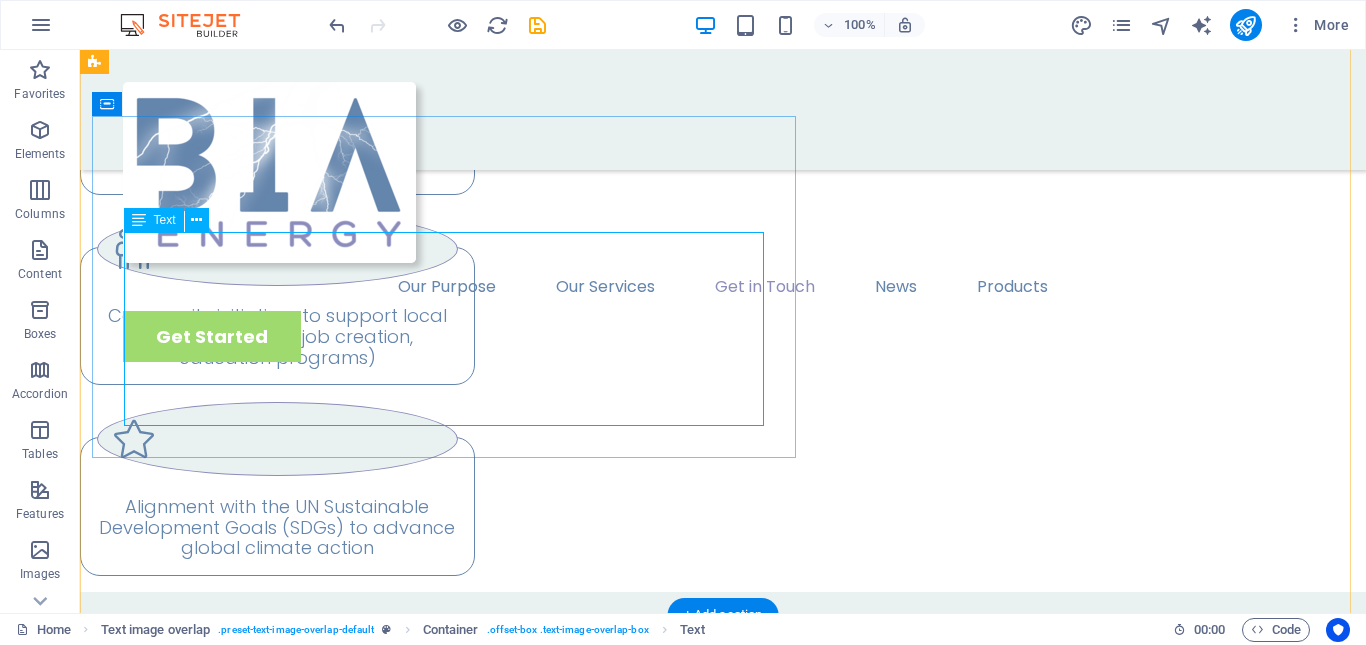 click on "HEAD OFFICE Bruno Galletti   +0027   072 801 1062    bruno@biaenergy.co.za reg: 2025/620783/07" at bounding box center [763, 2652] 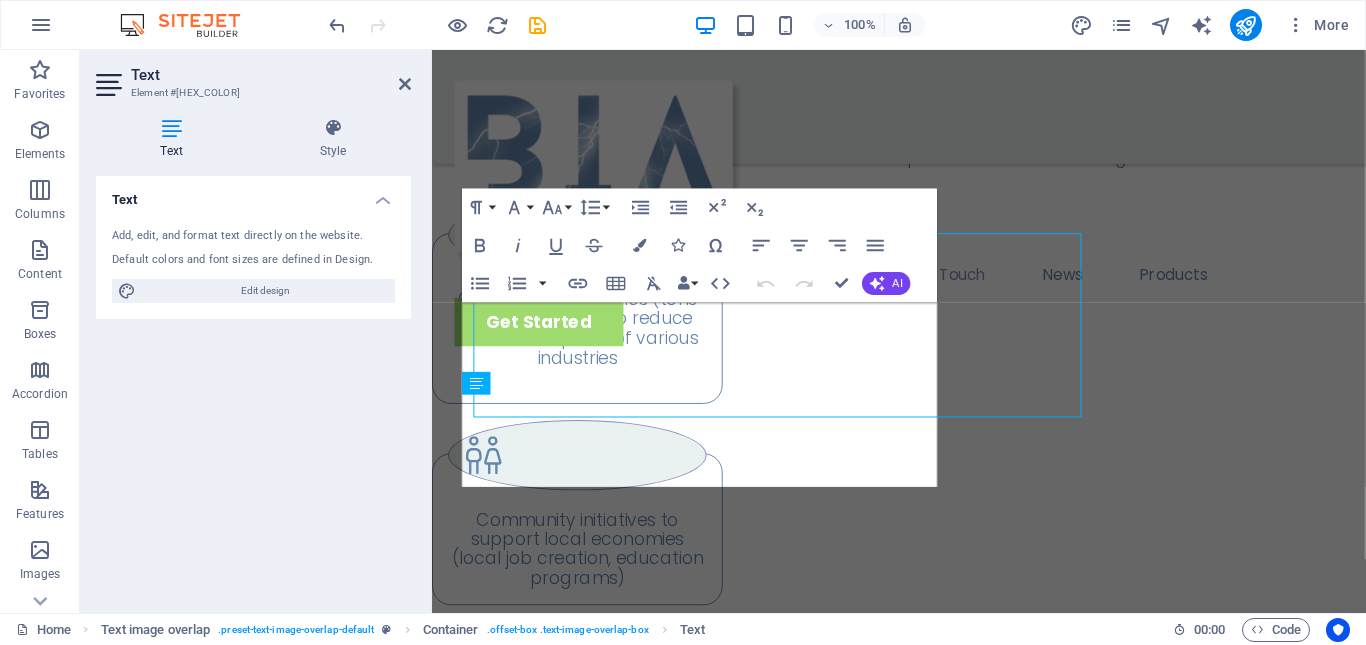 scroll, scrollTop: 3358, scrollLeft: 0, axis: vertical 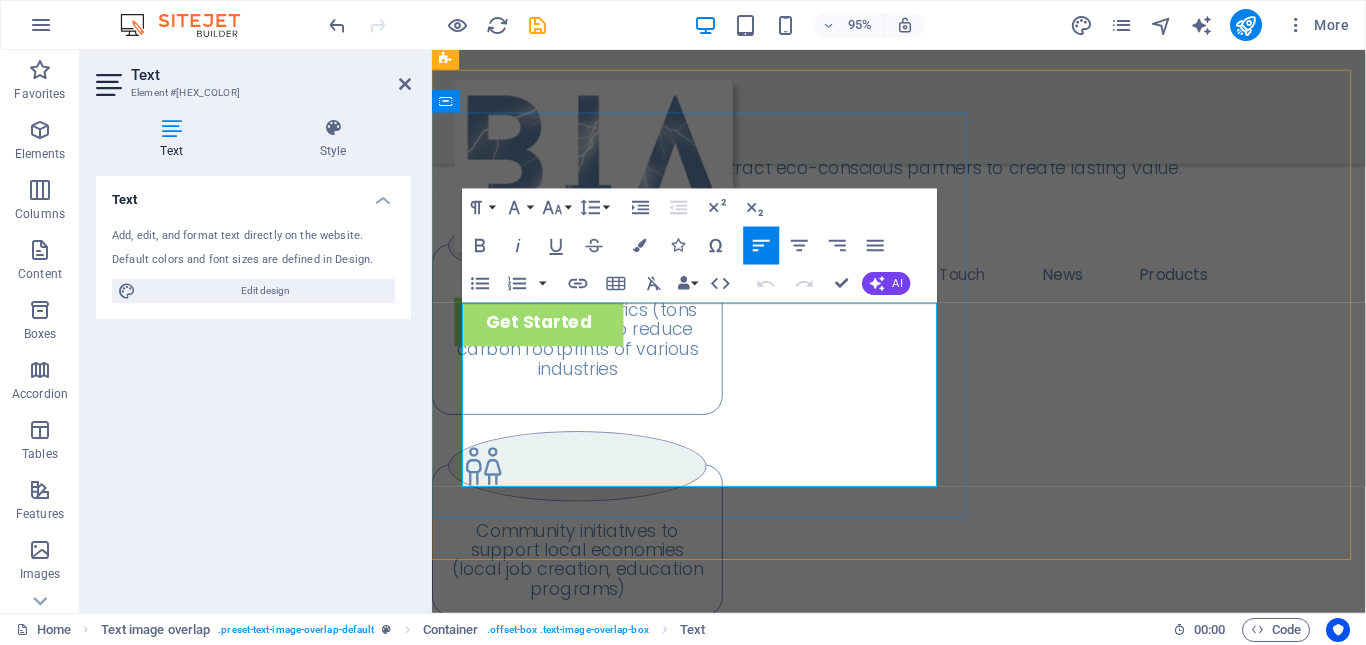 click on "reg: [REDACTED]" at bounding box center (602, 2753) 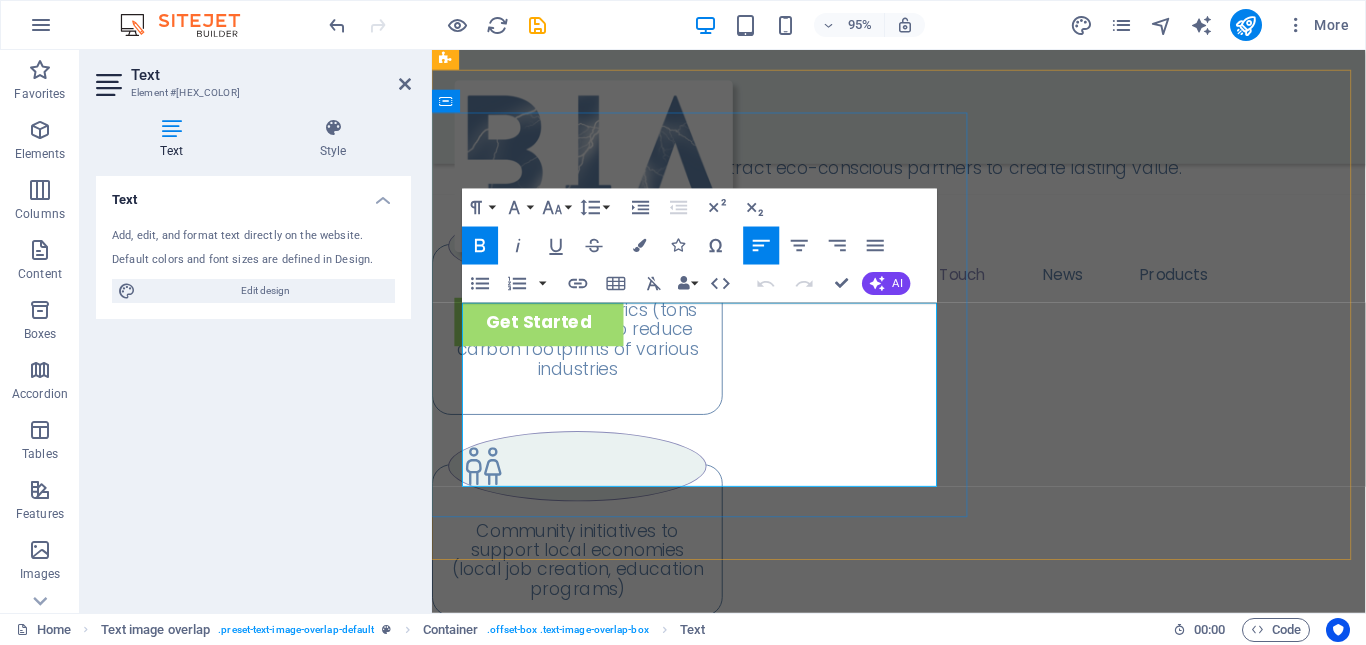 click on "reg: [REDACTED]" at bounding box center [602, 2753] 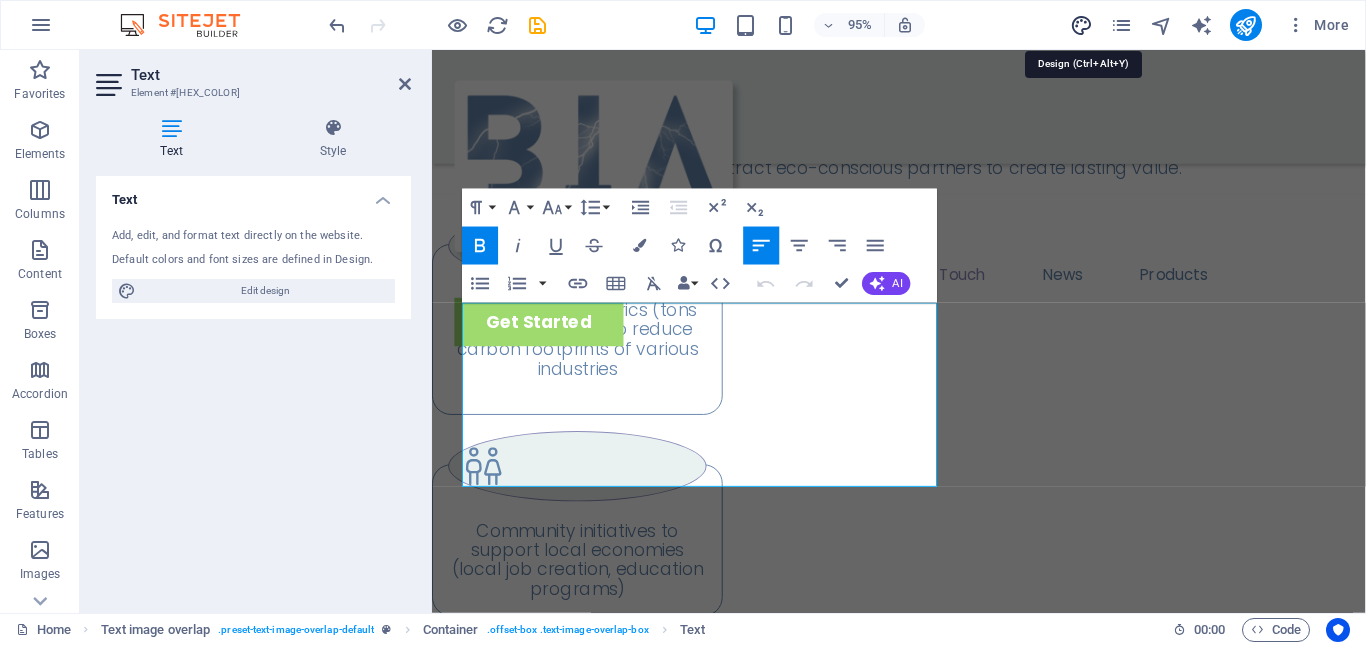 click at bounding box center (1081, 25) 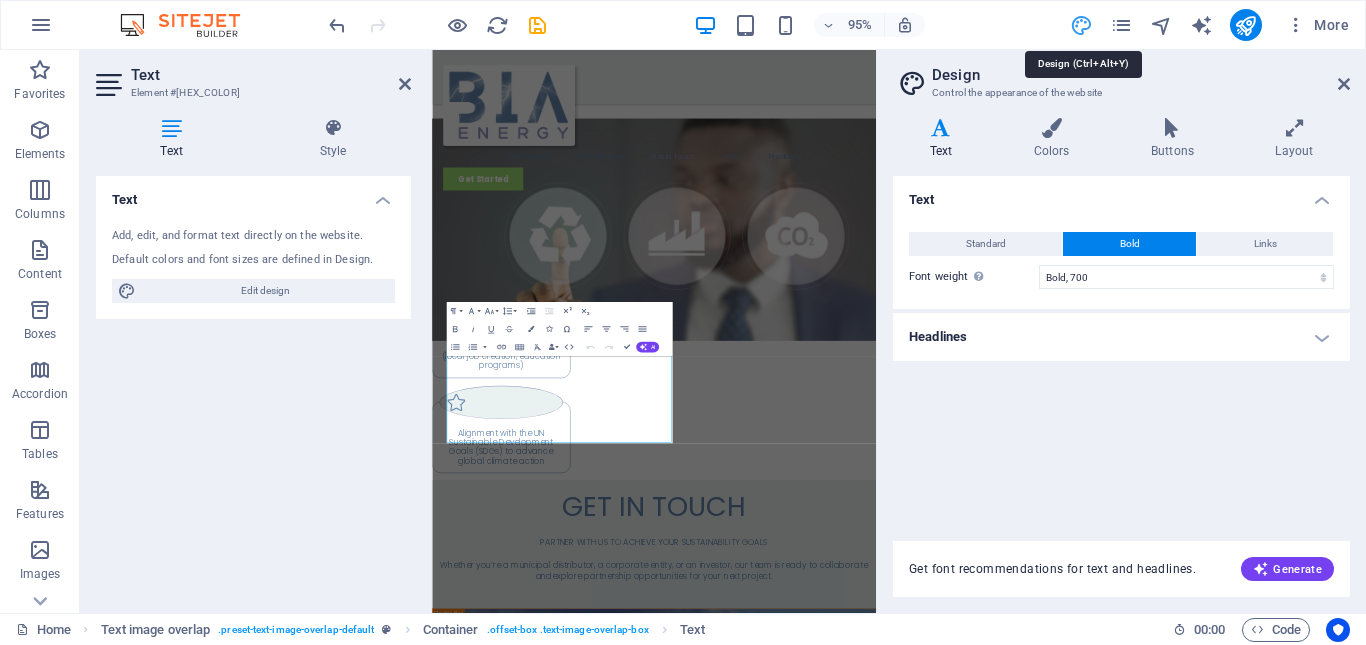 scroll, scrollTop: 2946, scrollLeft: 0, axis: vertical 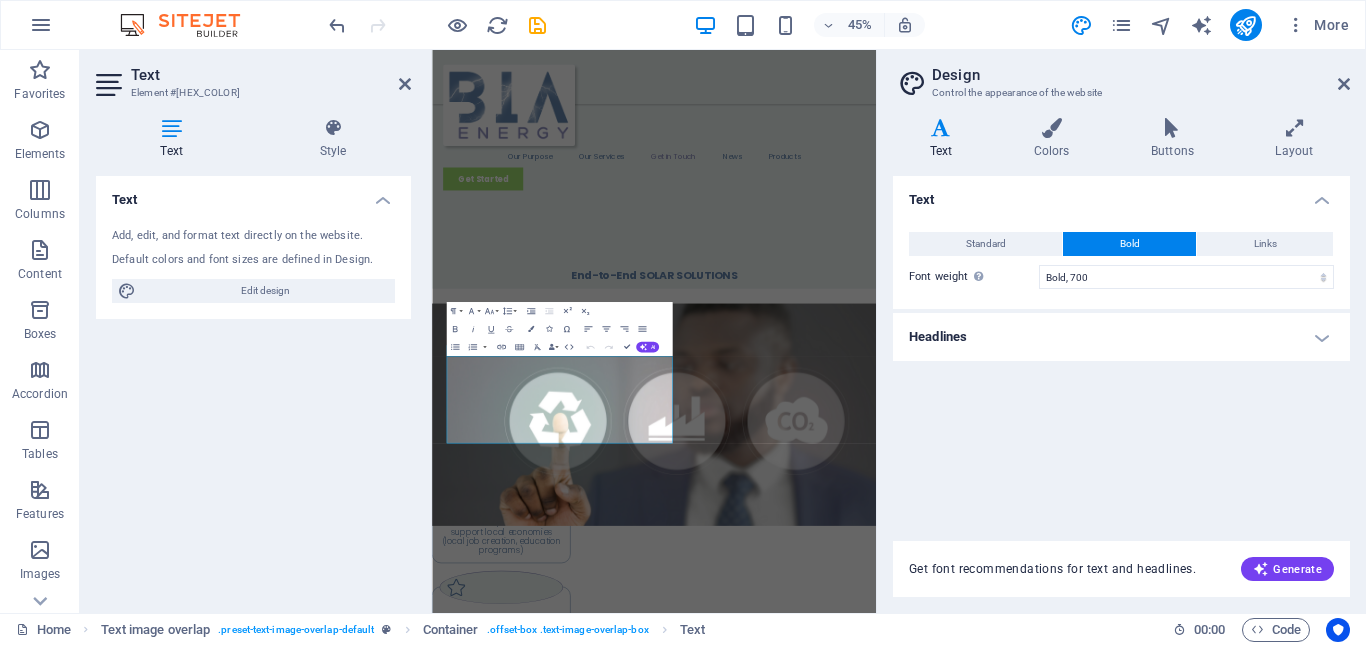 click at bounding box center (941, 128) 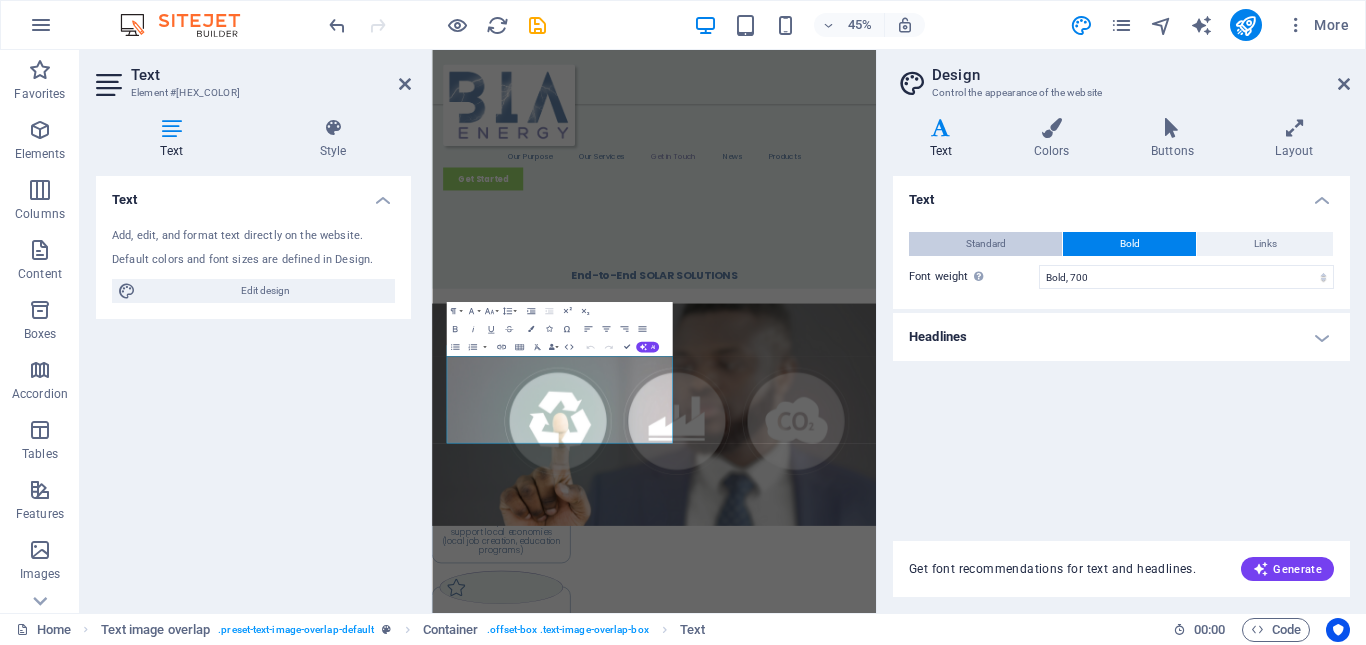 click on "Standard" at bounding box center [986, 244] 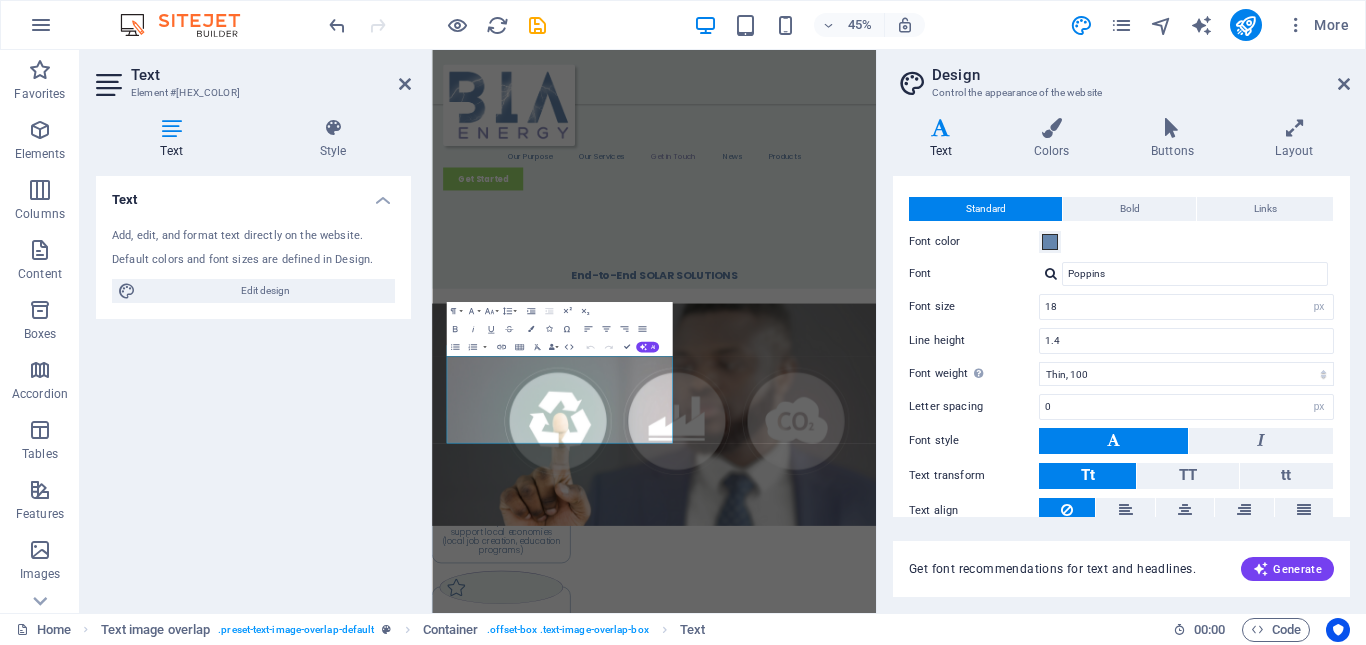 scroll, scrollTop: 0, scrollLeft: 0, axis: both 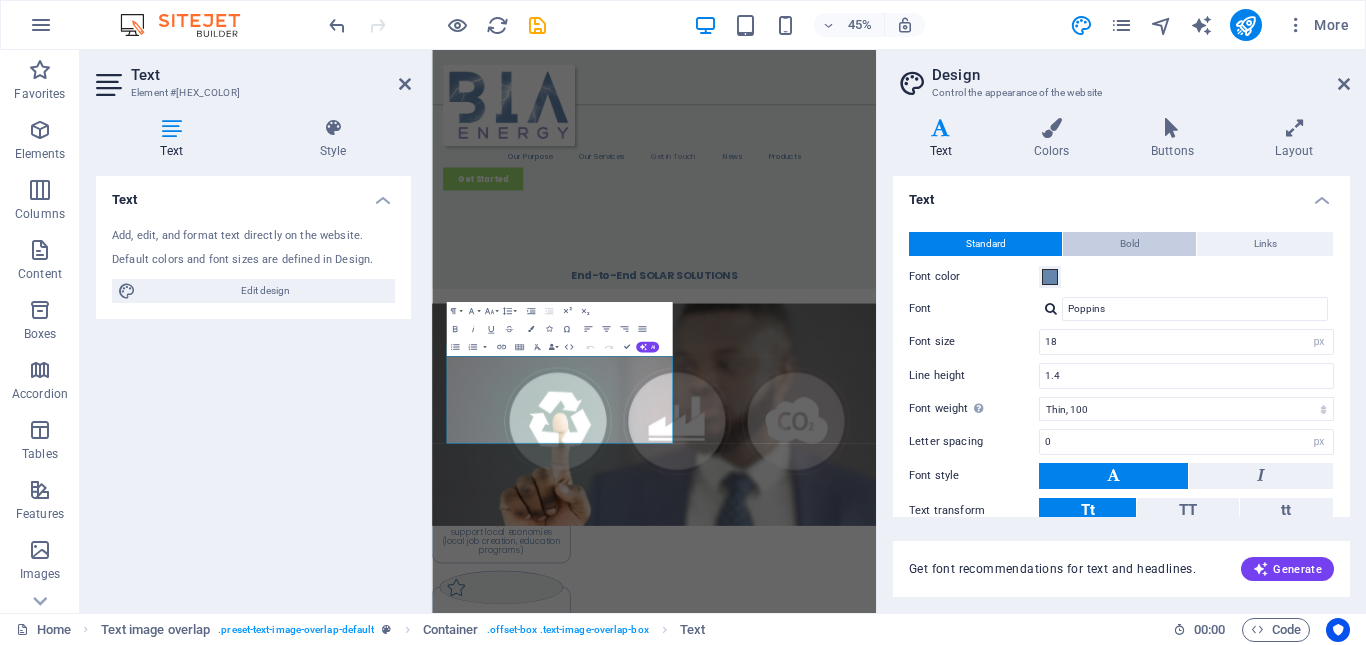 click on "Bold" at bounding box center (1130, 244) 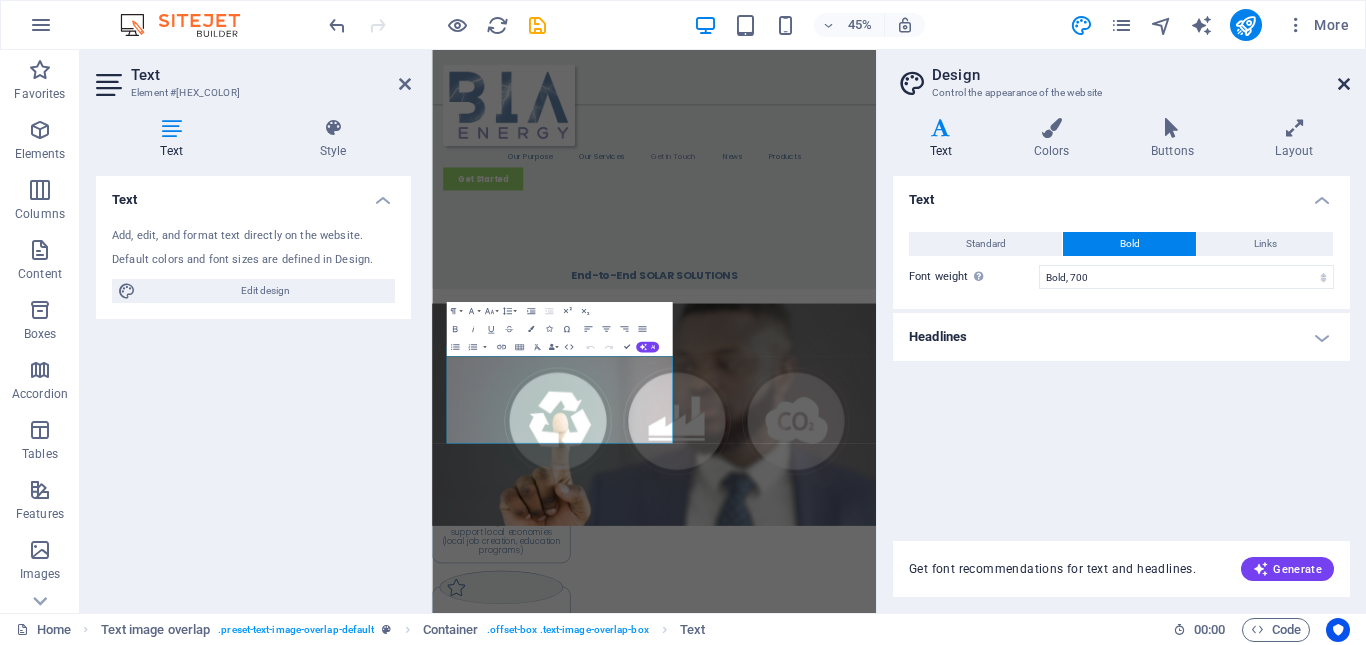 click at bounding box center [1344, 84] 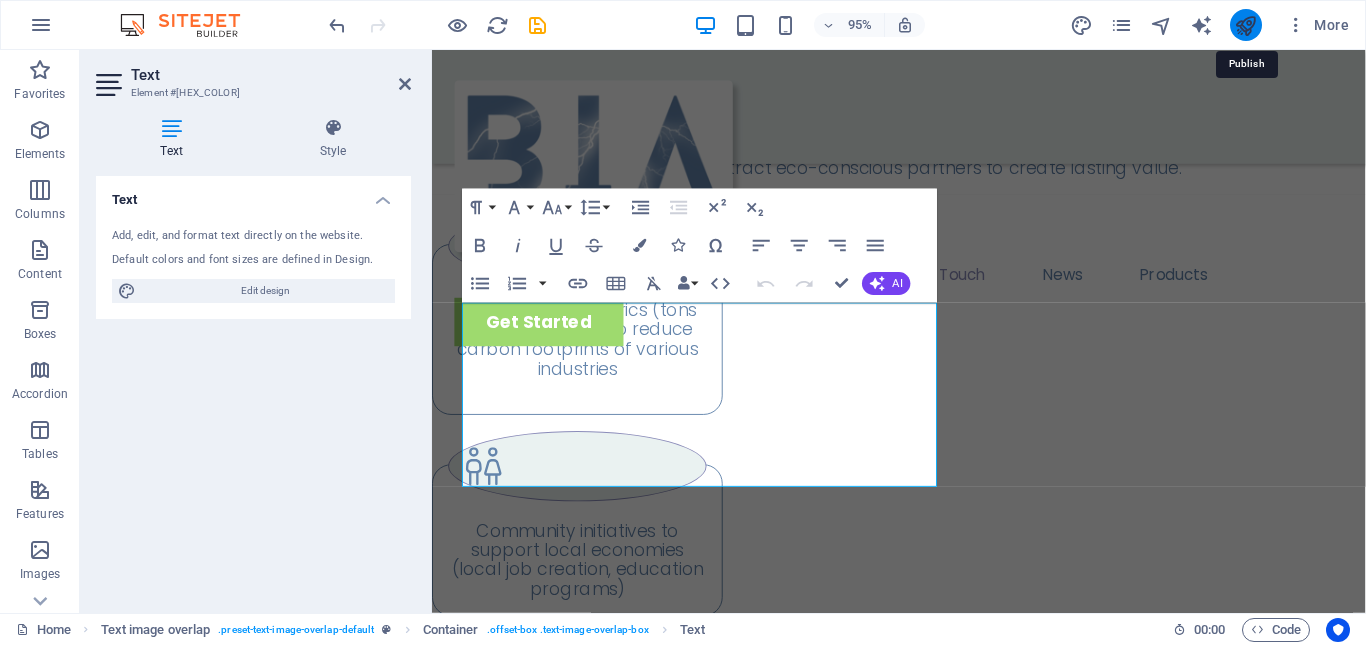 click at bounding box center [1245, 25] 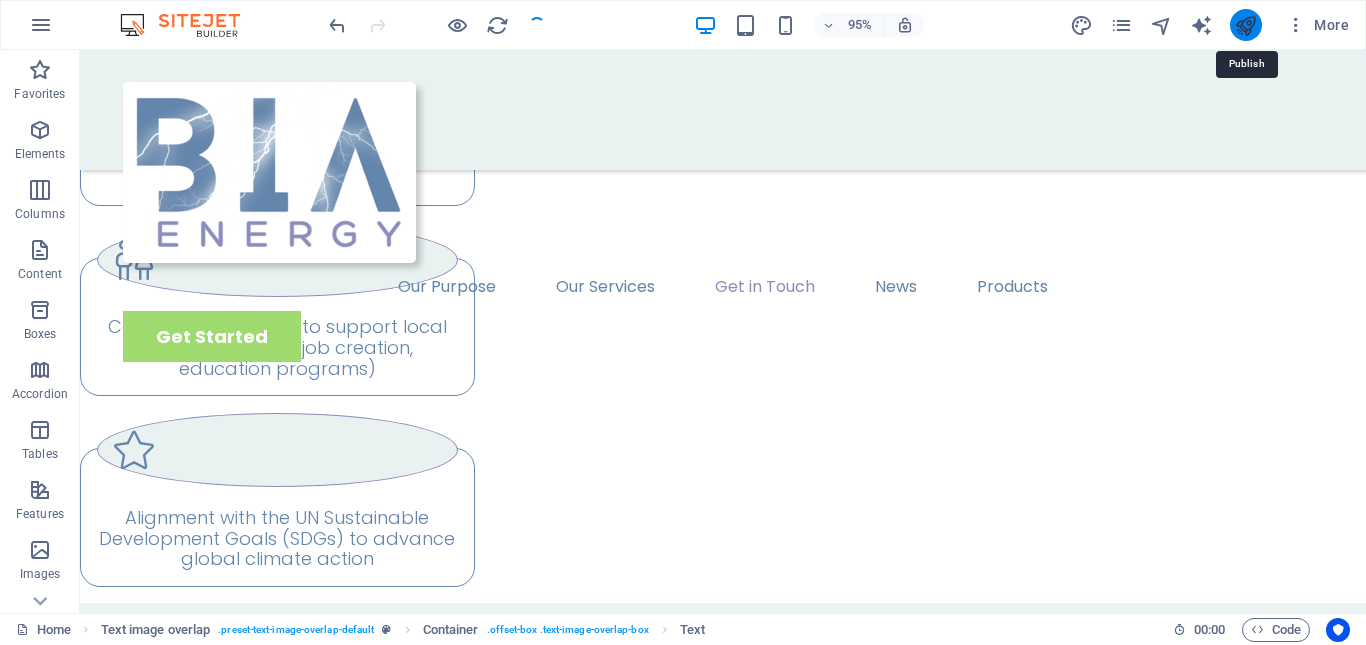 scroll, scrollTop: 3156, scrollLeft: 0, axis: vertical 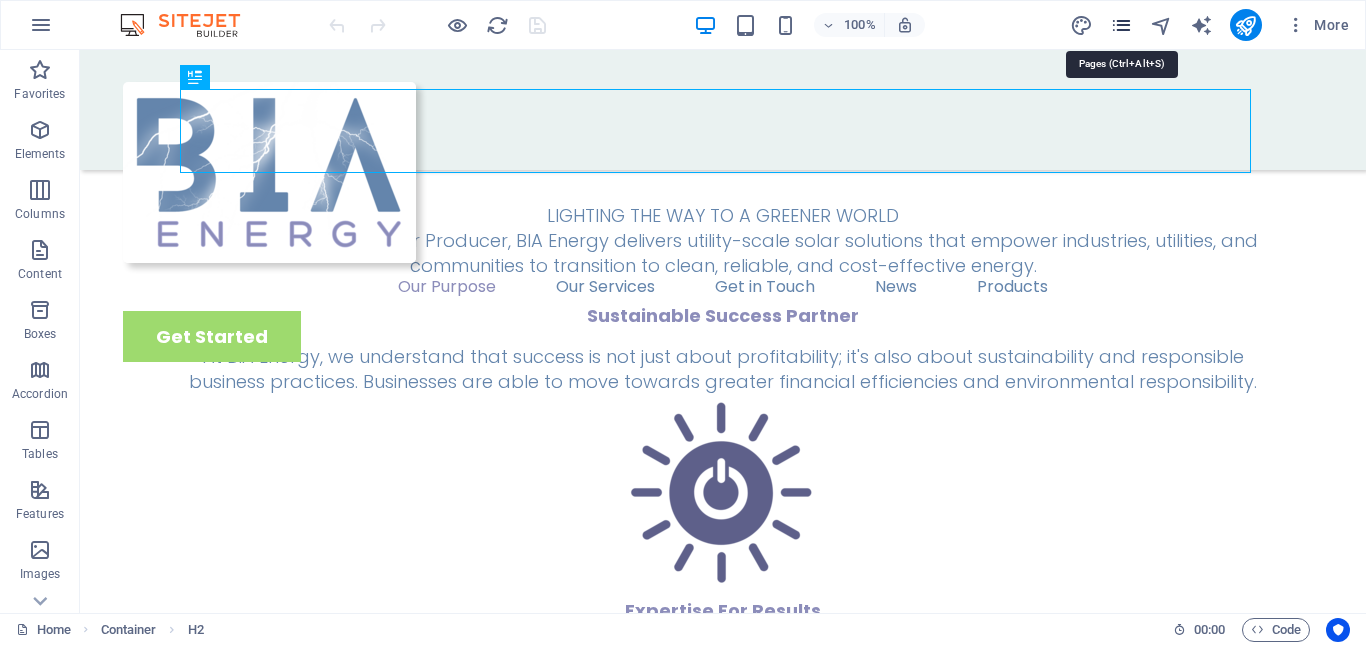 click at bounding box center [1121, 25] 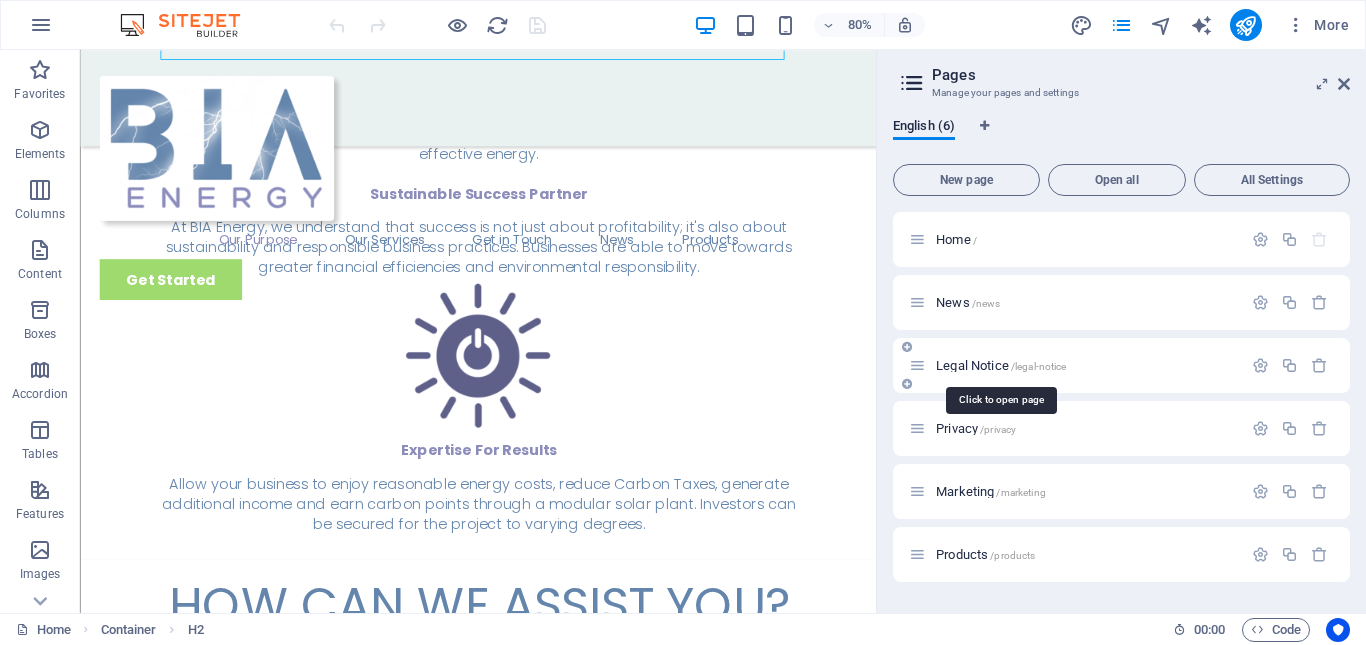 click on "Legal Notice /legal-notice" at bounding box center (1001, 365) 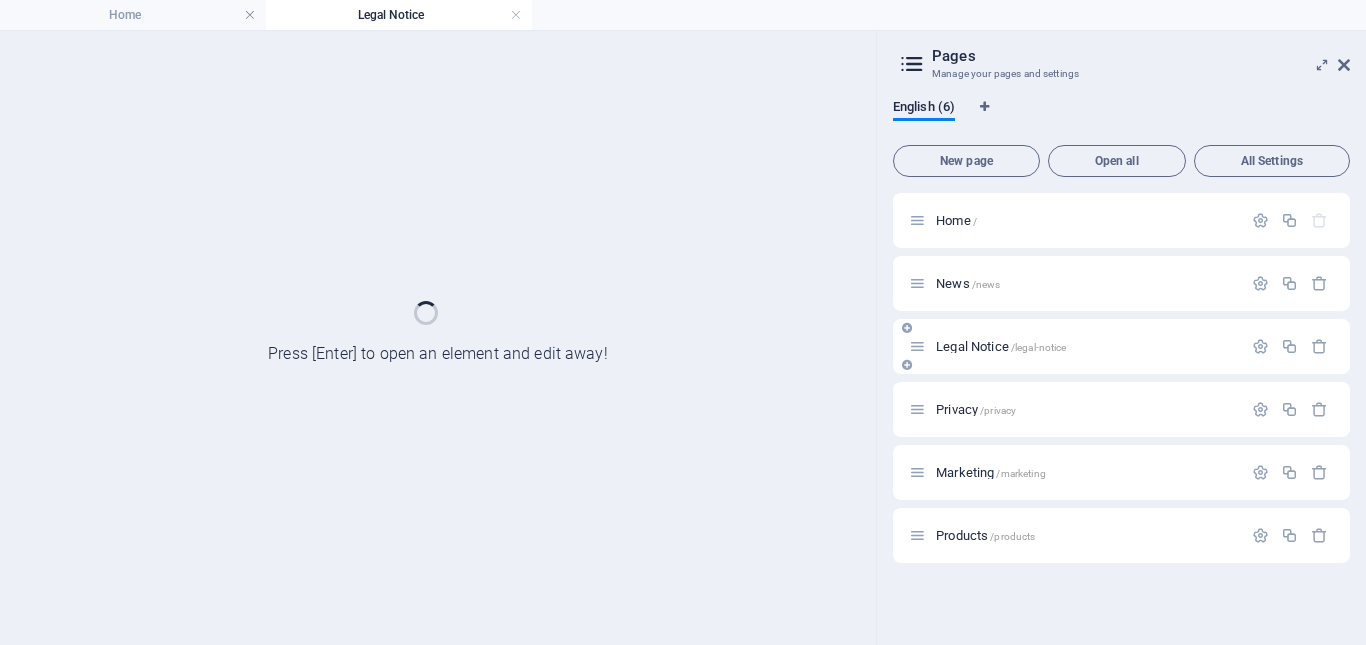 scroll, scrollTop: 0, scrollLeft: 0, axis: both 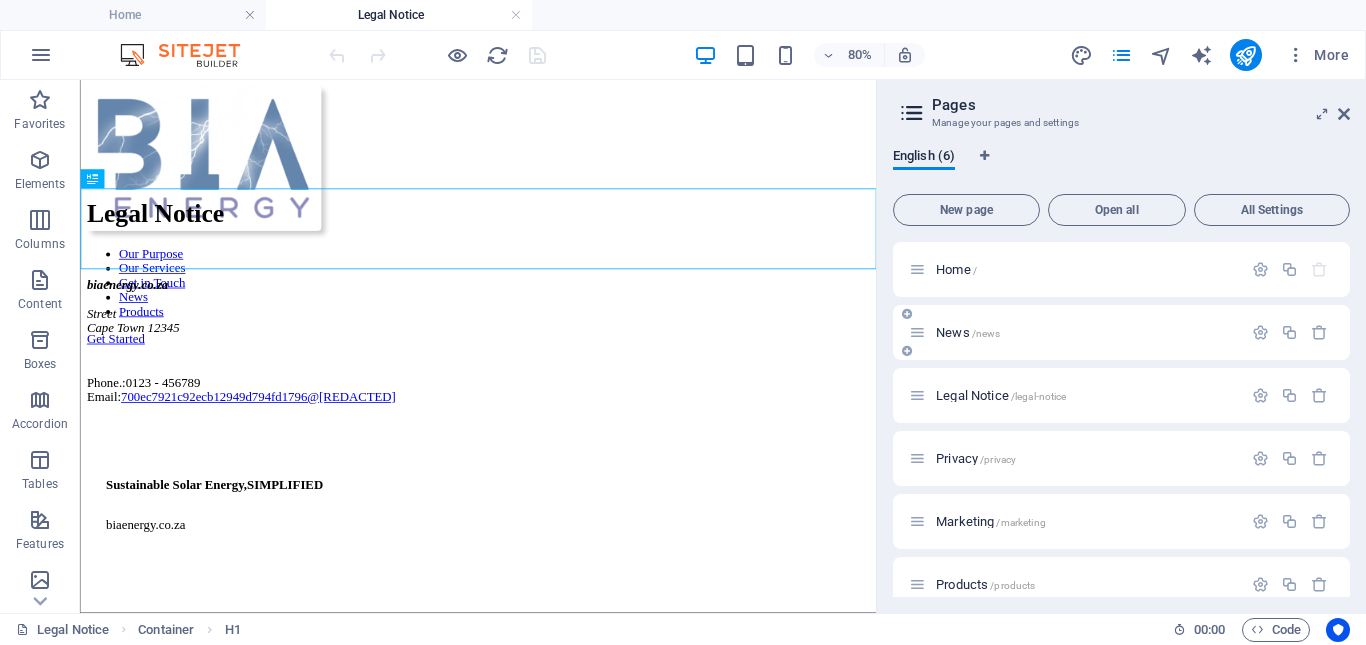 click on "News /news" at bounding box center (968, 332) 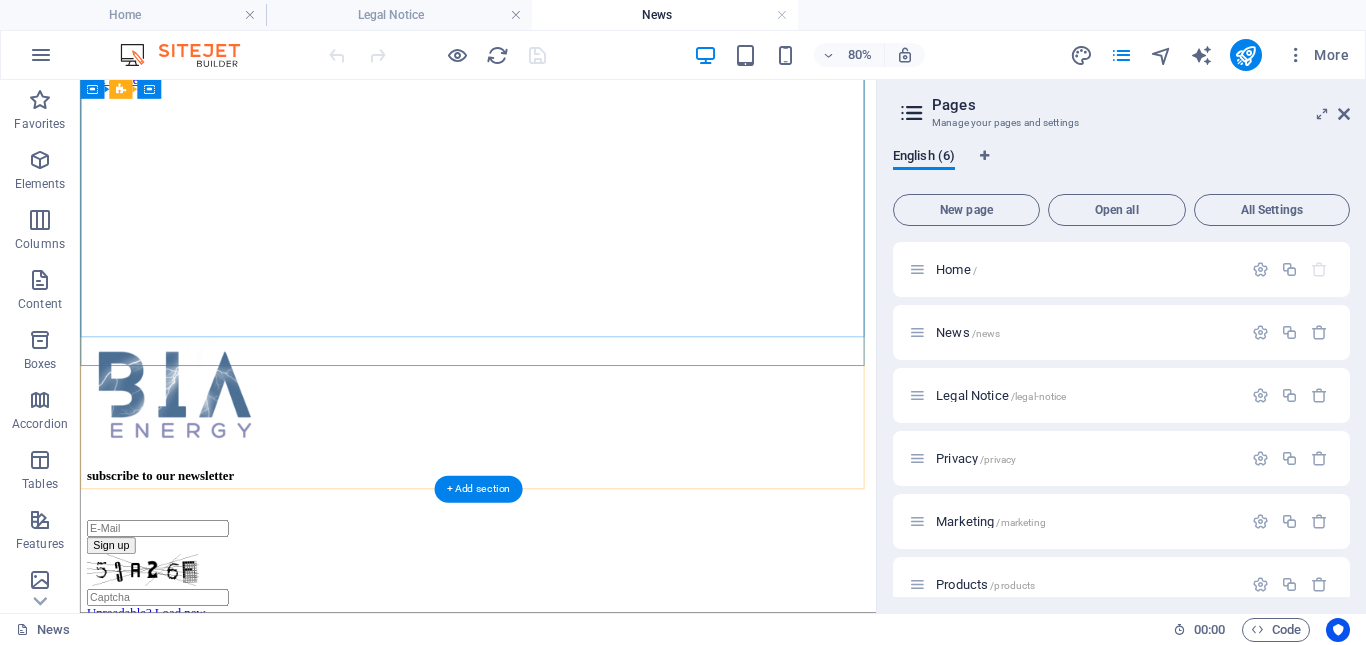 scroll, scrollTop: 336, scrollLeft: 0, axis: vertical 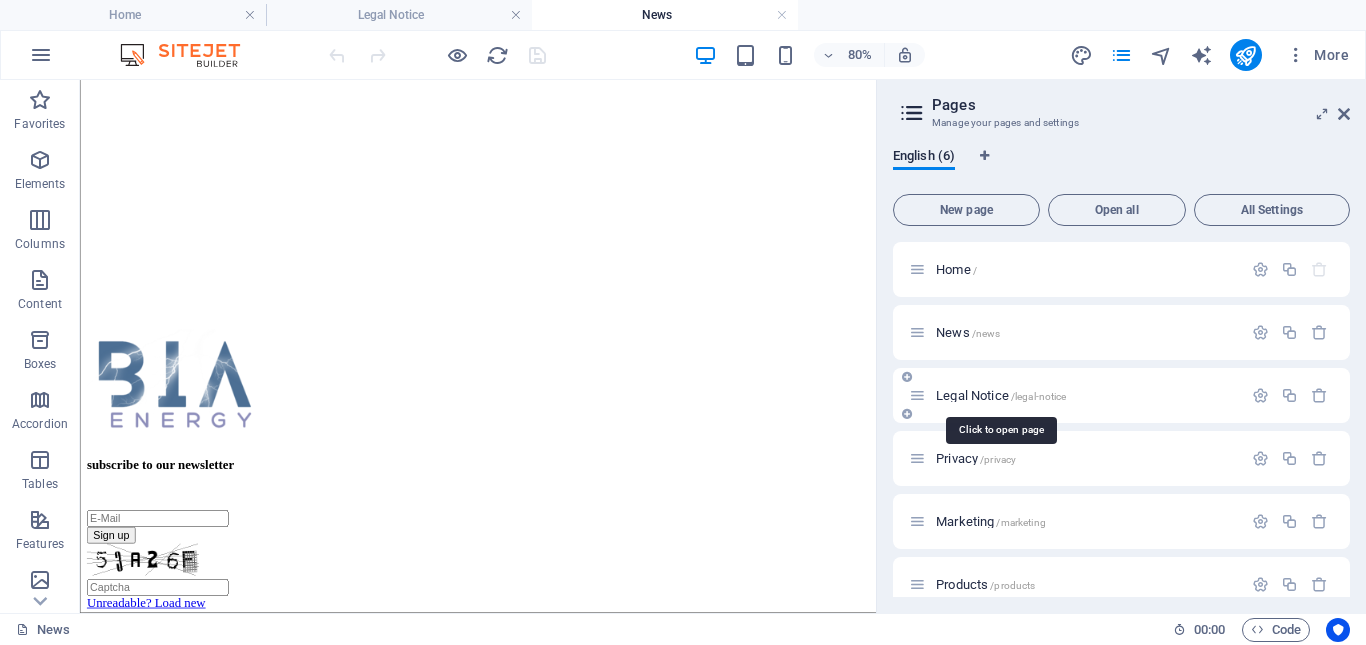 click on "Legal Notice /legal-notice" at bounding box center (1001, 395) 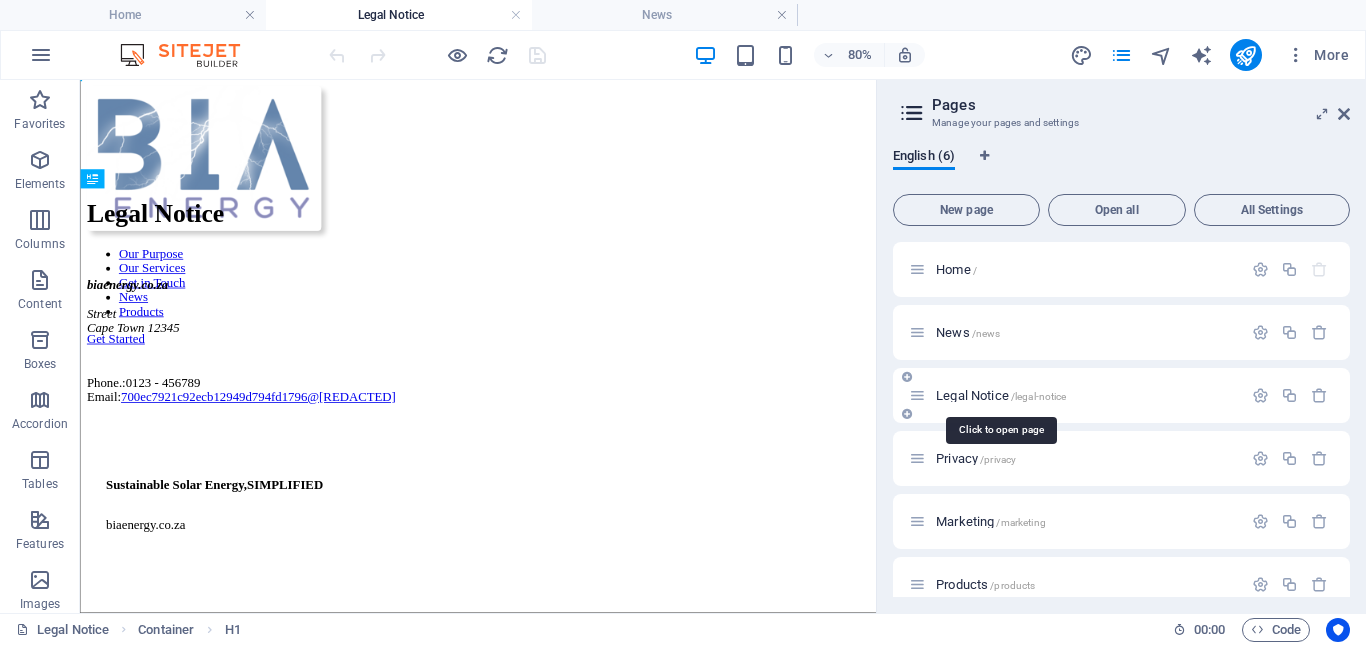 scroll, scrollTop: 0, scrollLeft: 0, axis: both 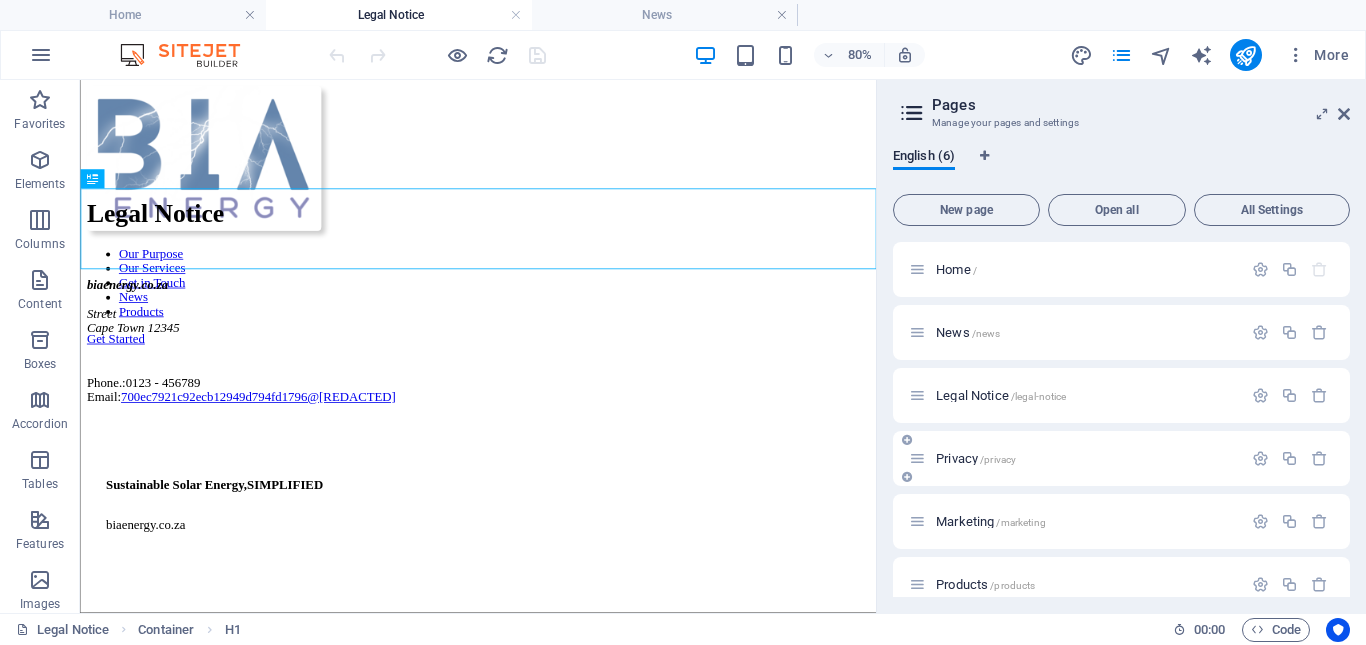 click on "Privacy /privacy" at bounding box center [1086, 458] 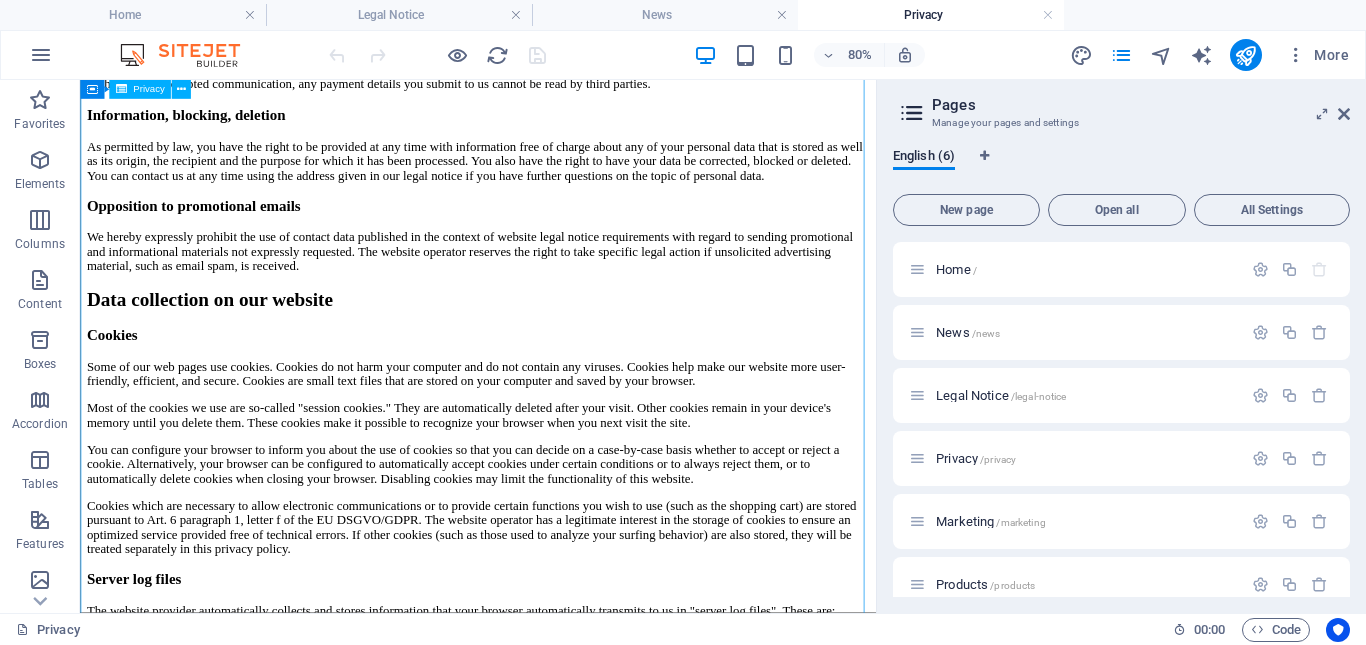 scroll, scrollTop: 1800, scrollLeft: 0, axis: vertical 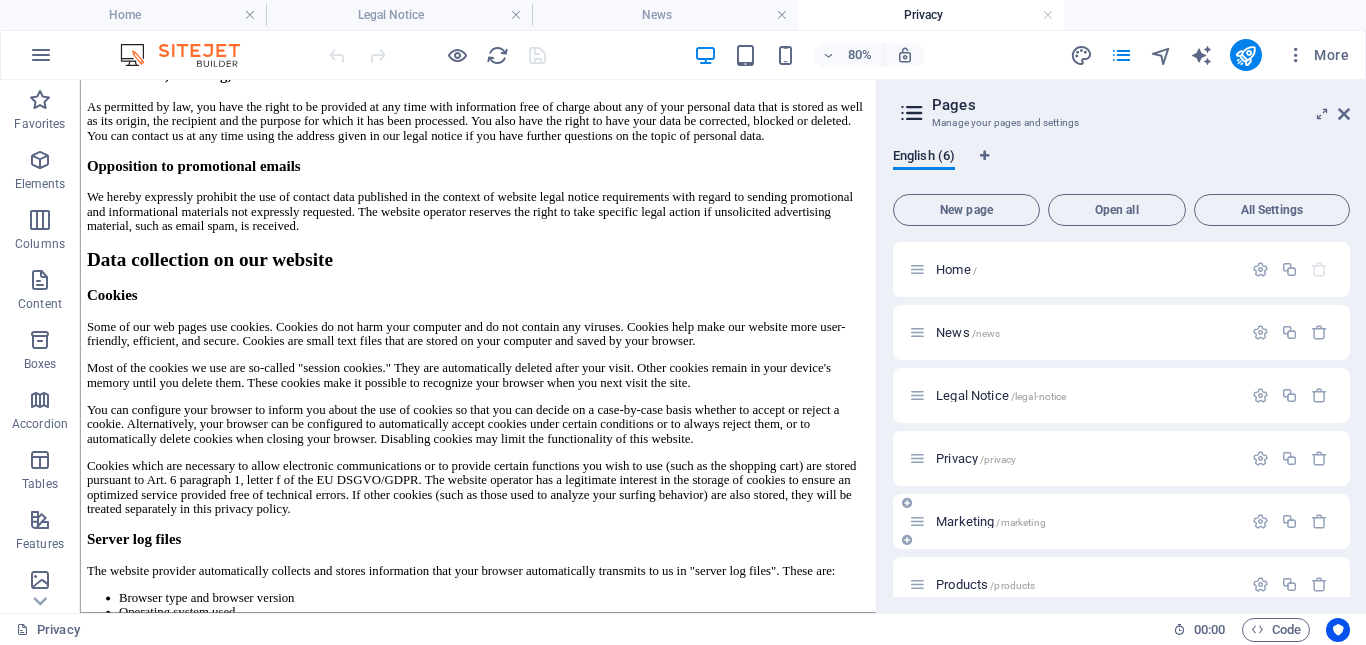 click on "Marketing /marketing" at bounding box center [991, 521] 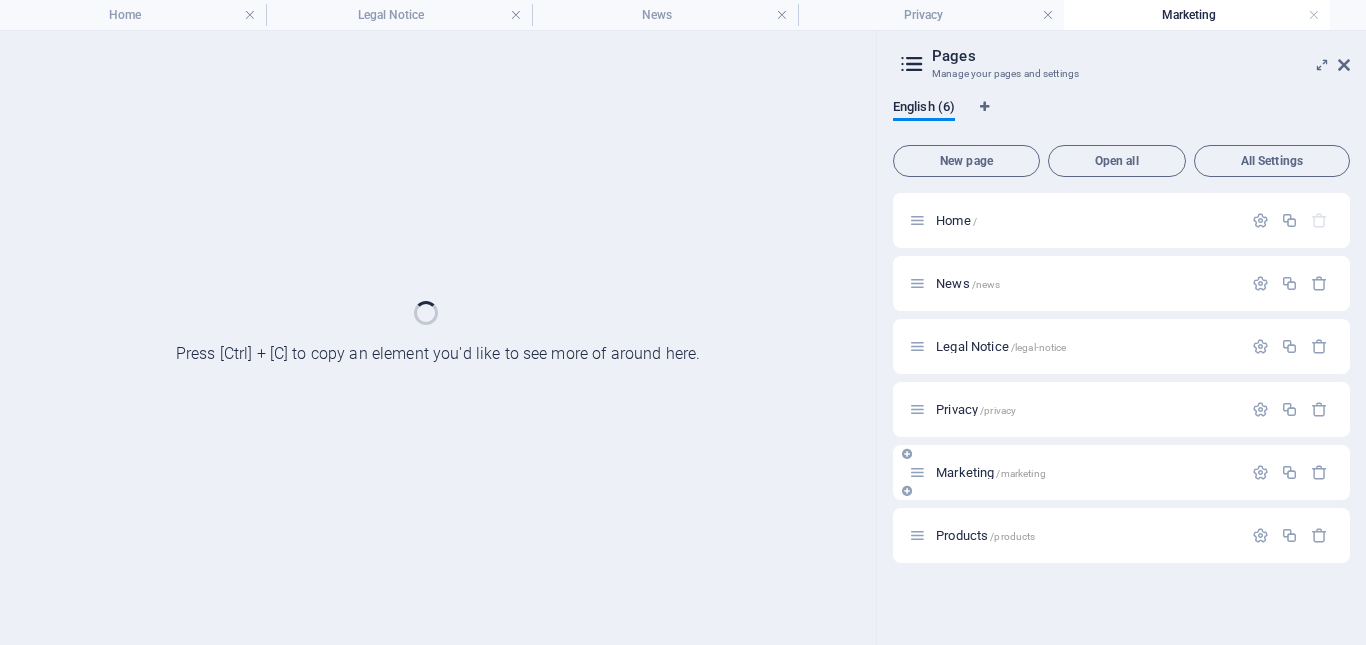 scroll, scrollTop: 0, scrollLeft: 0, axis: both 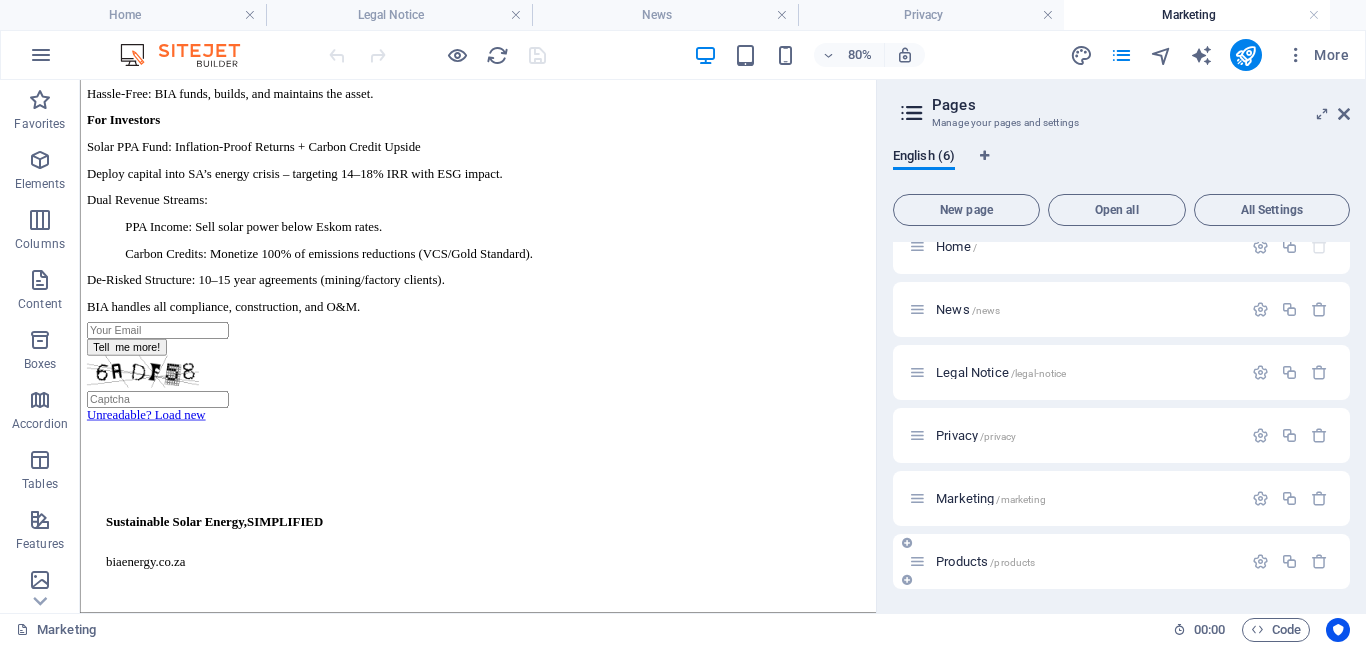 click on "Products /products" at bounding box center (985, 561) 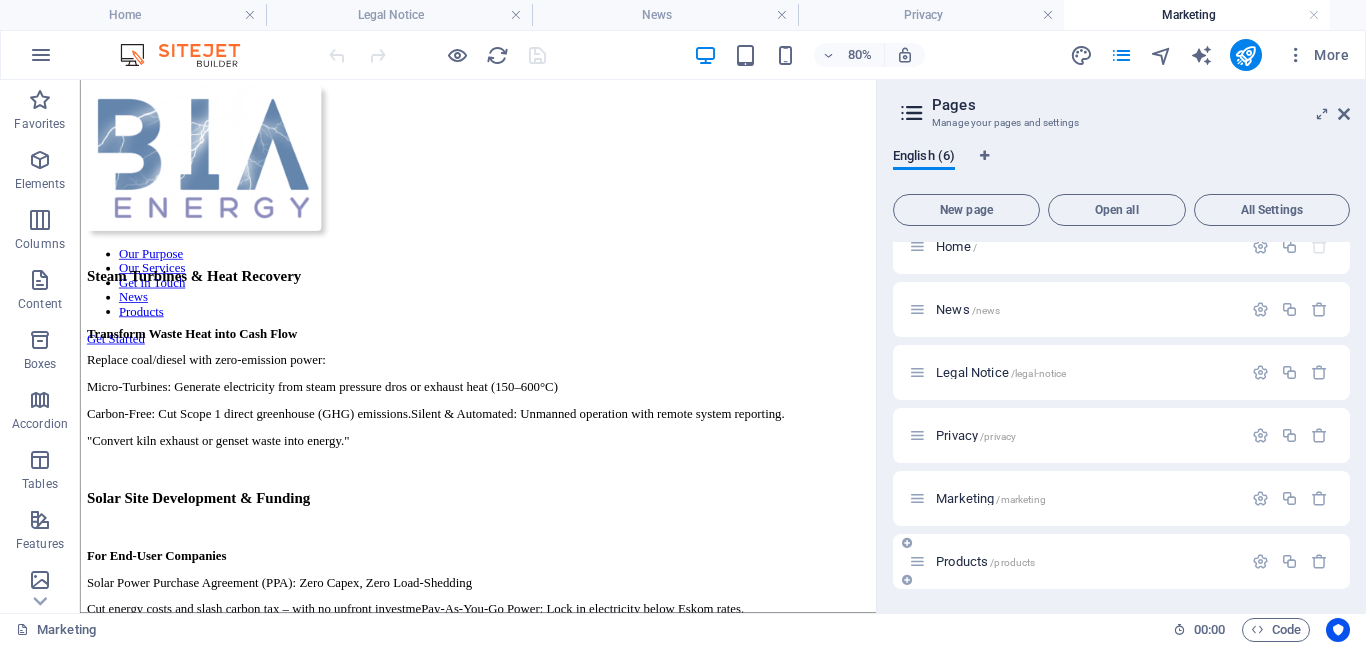 scroll, scrollTop: 0, scrollLeft: 0, axis: both 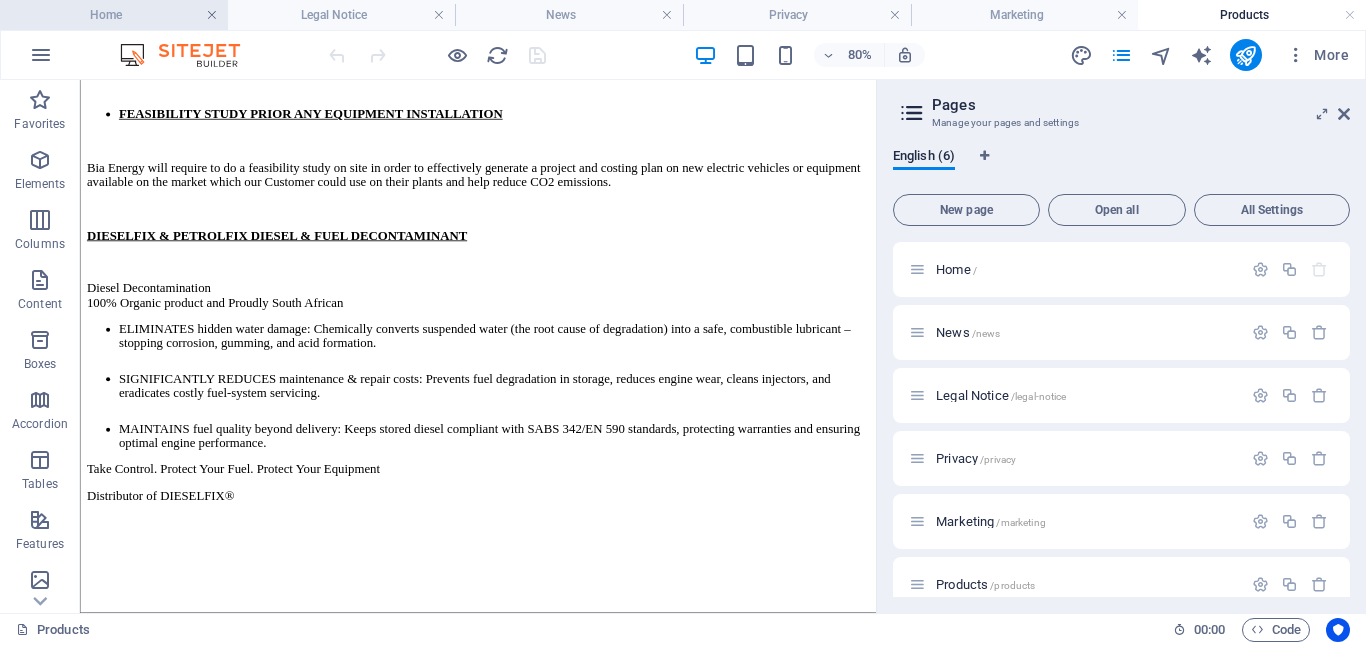 click at bounding box center (212, 15) 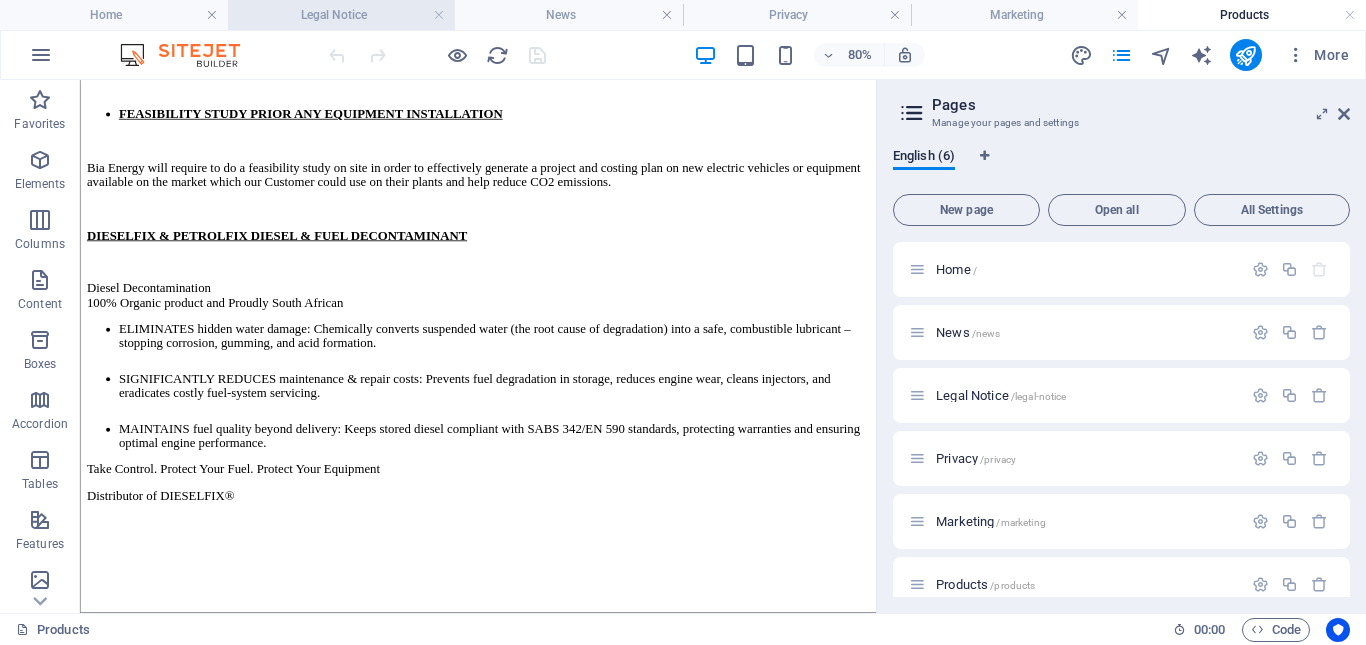 click on "Legal Notice" at bounding box center [342, 15] 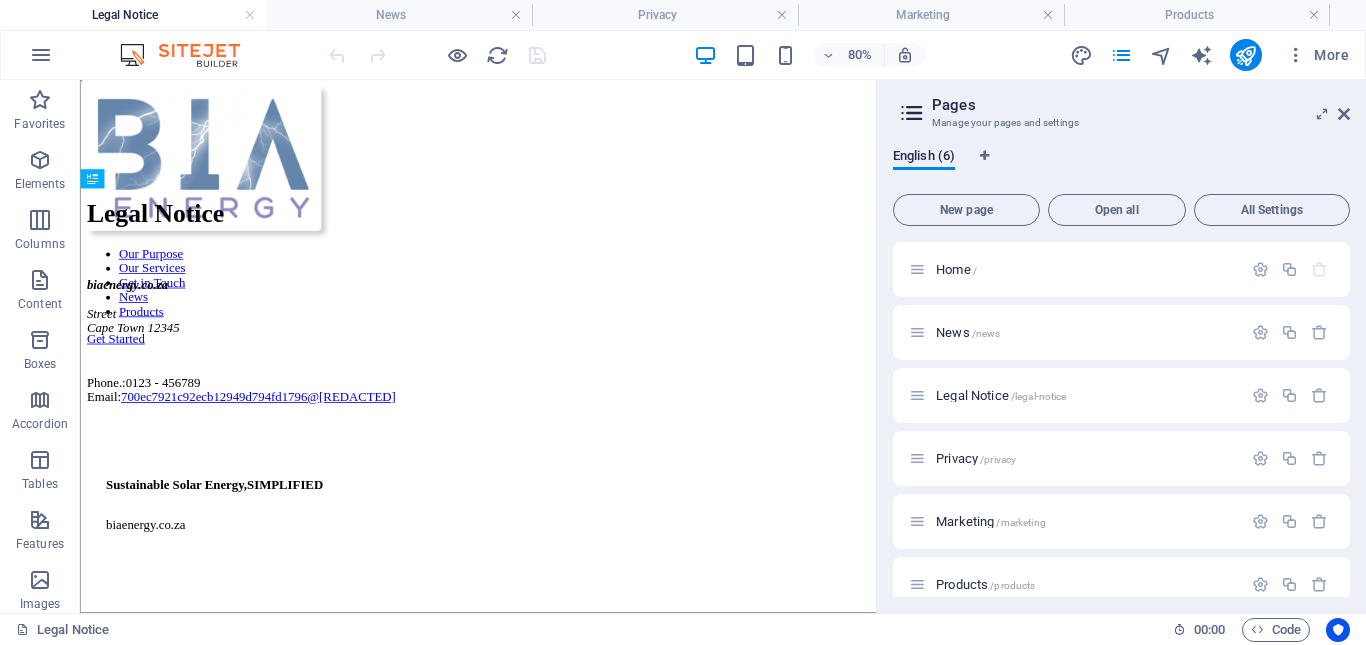 scroll, scrollTop: 0, scrollLeft: 0, axis: both 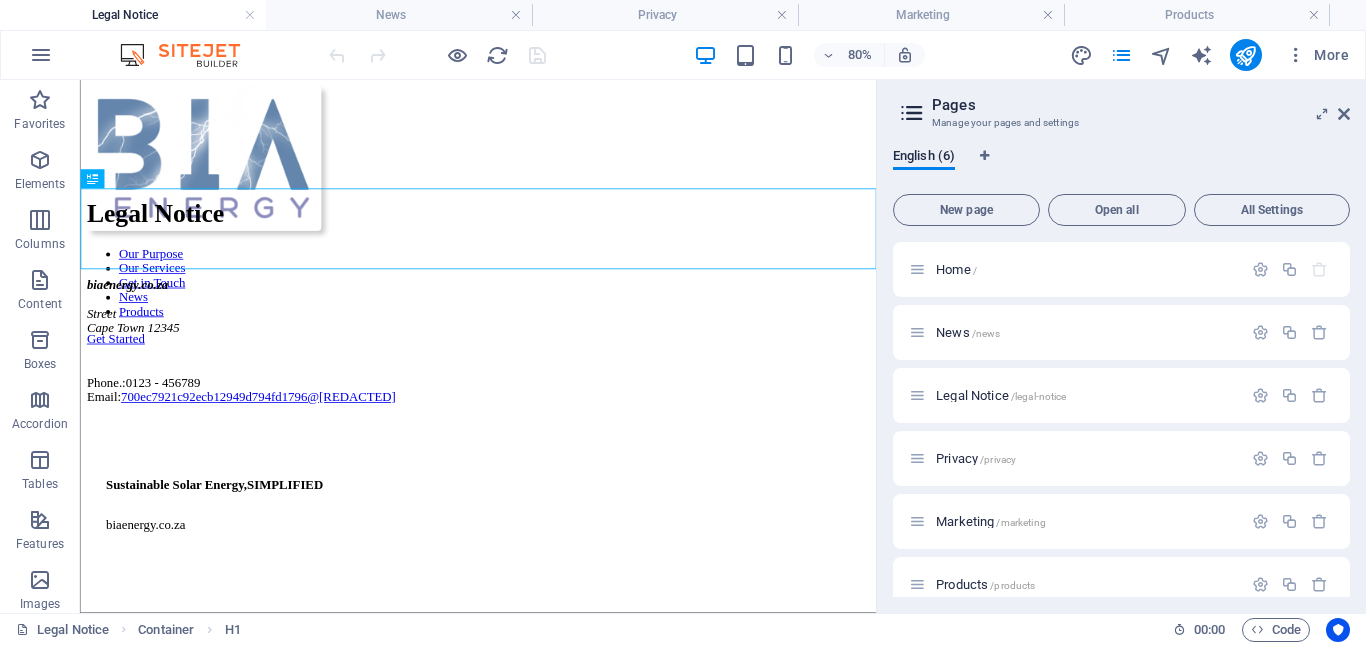 click on "Legal Notice" at bounding box center (133, 15) 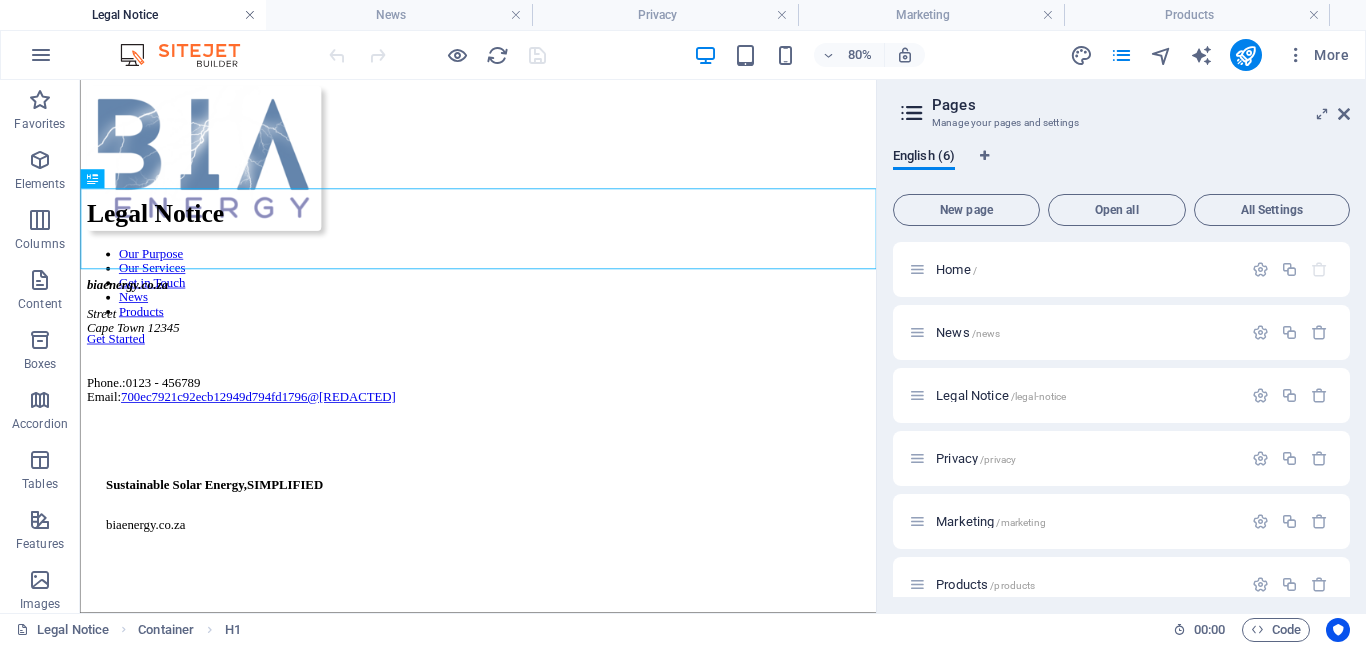 click at bounding box center (250, 15) 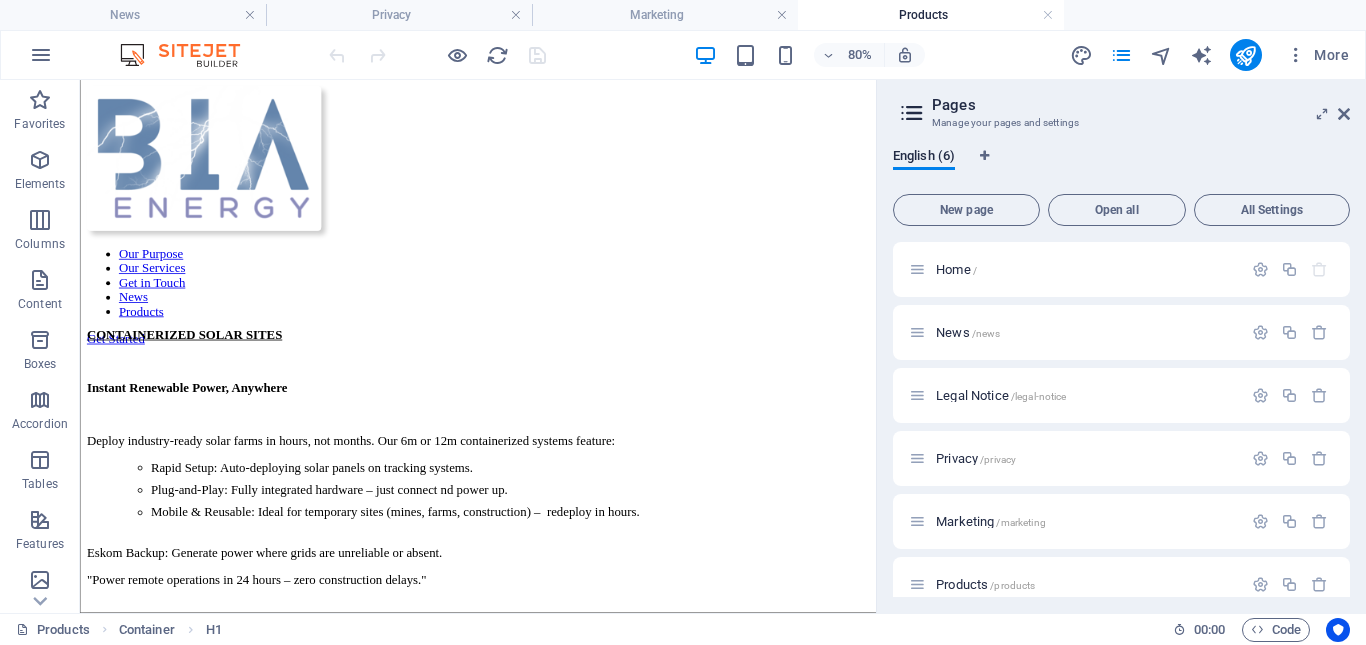scroll, scrollTop: 2880, scrollLeft: 0, axis: vertical 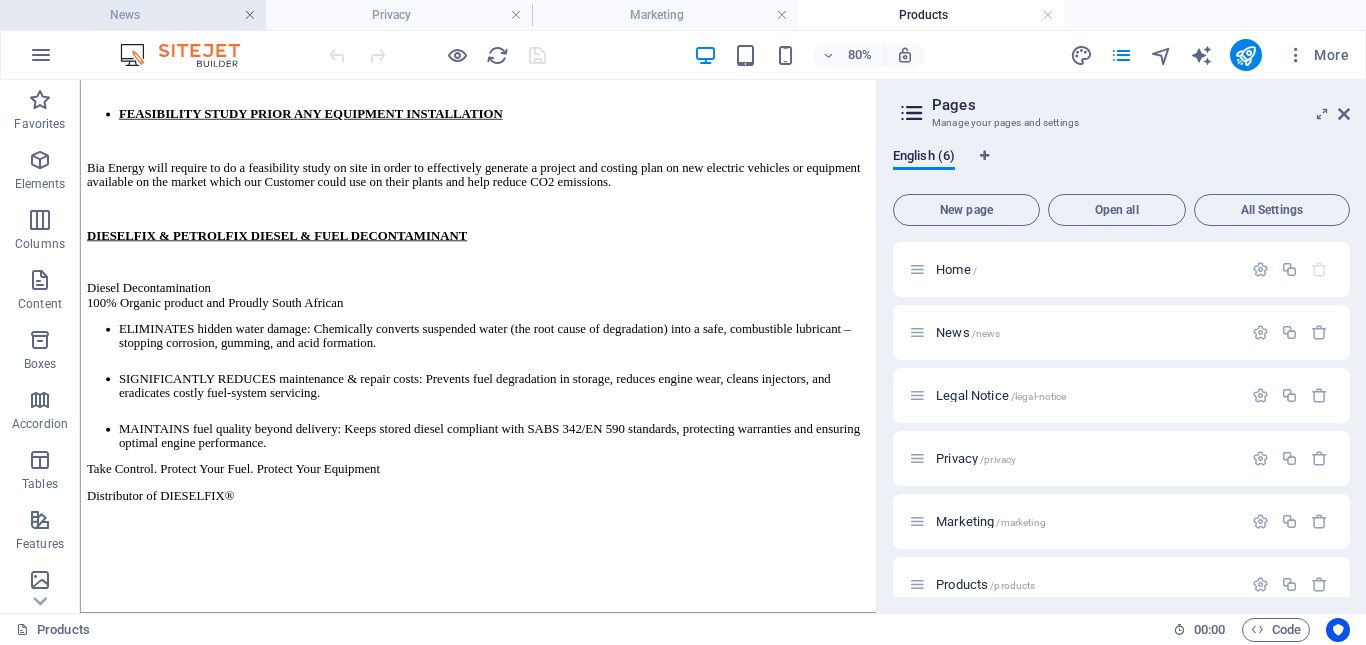 click at bounding box center [250, 15] 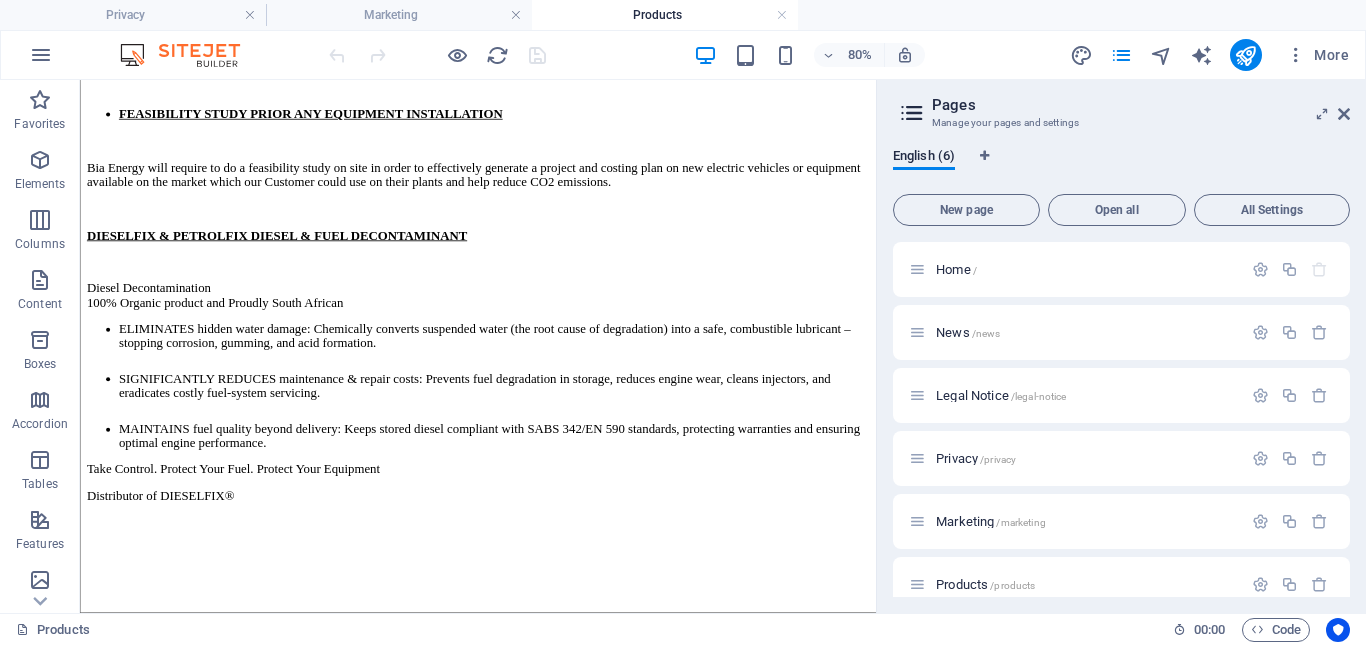 click at bounding box center [250, 15] 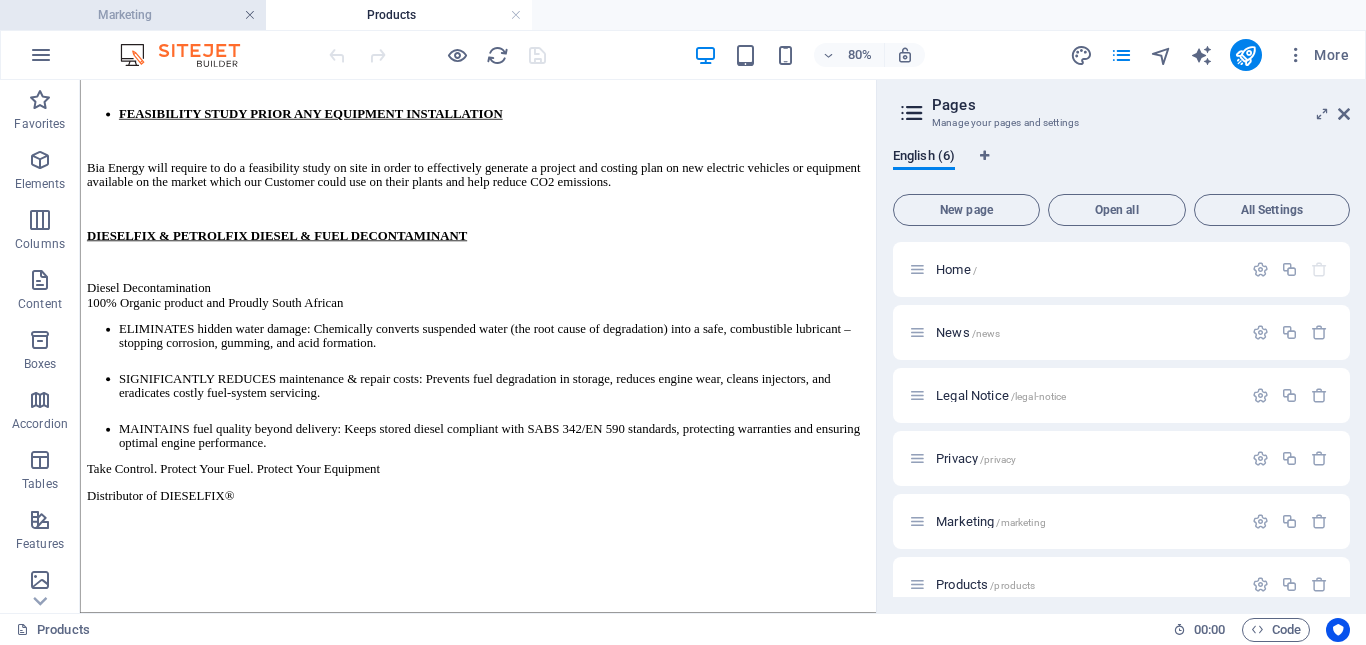 click at bounding box center (250, 15) 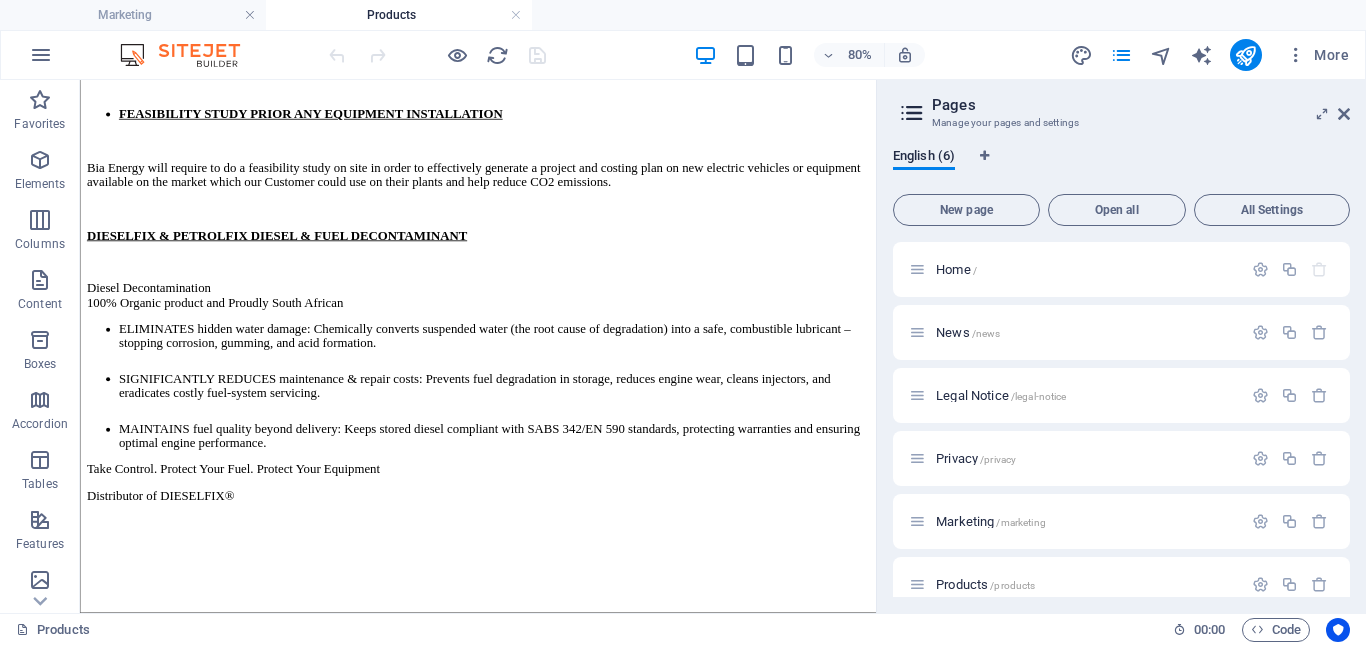 scroll, scrollTop: 2842, scrollLeft: 0, axis: vertical 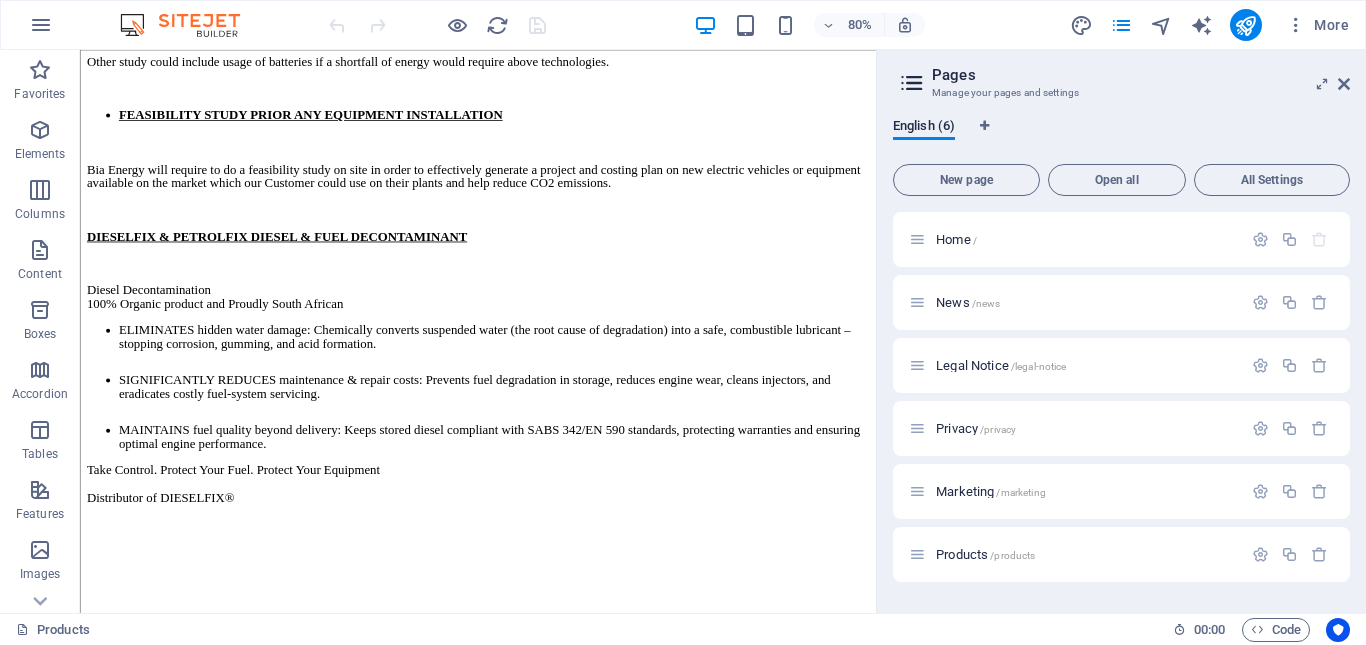 click on "Pages Manage your pages and settings English (6) New page Open all All Settings Home / News /news Legal Notice /legal-notice Privacy /privacy Marketing /marketing Products /products" at bounding box center (1121, 331) 